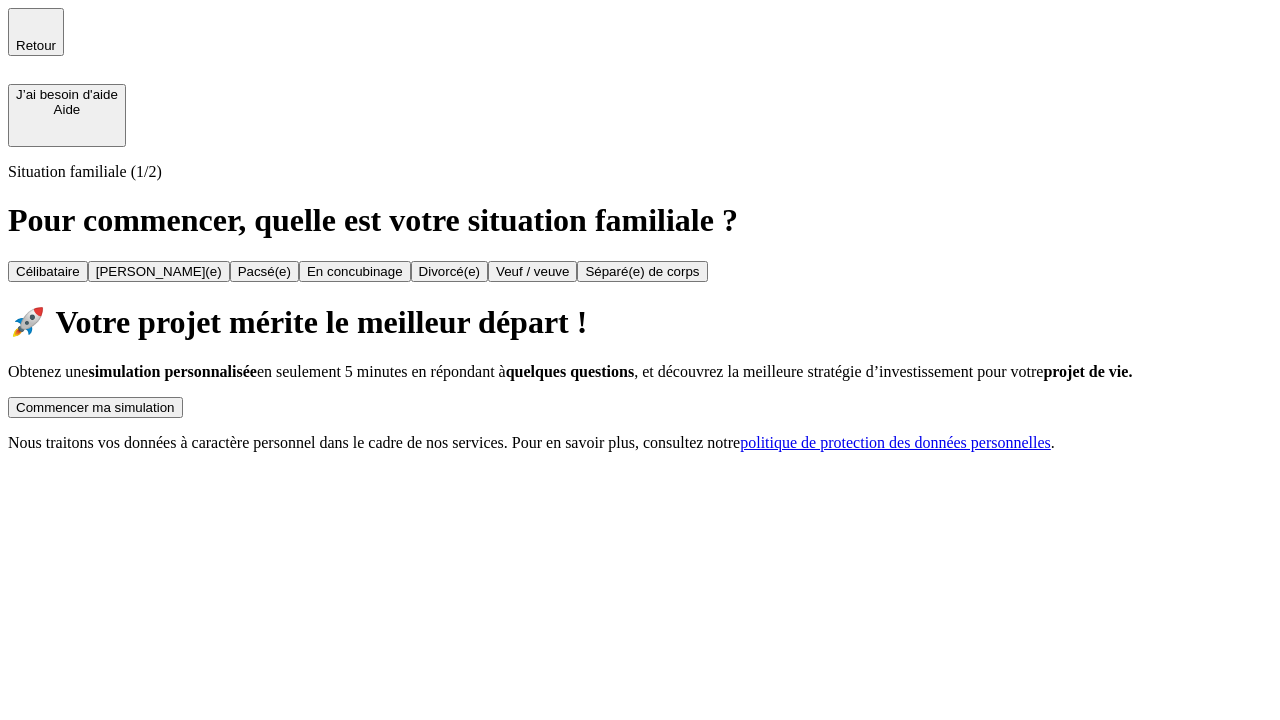 scroll, scrollTop: 0, scrollLeft: 0, axis: both 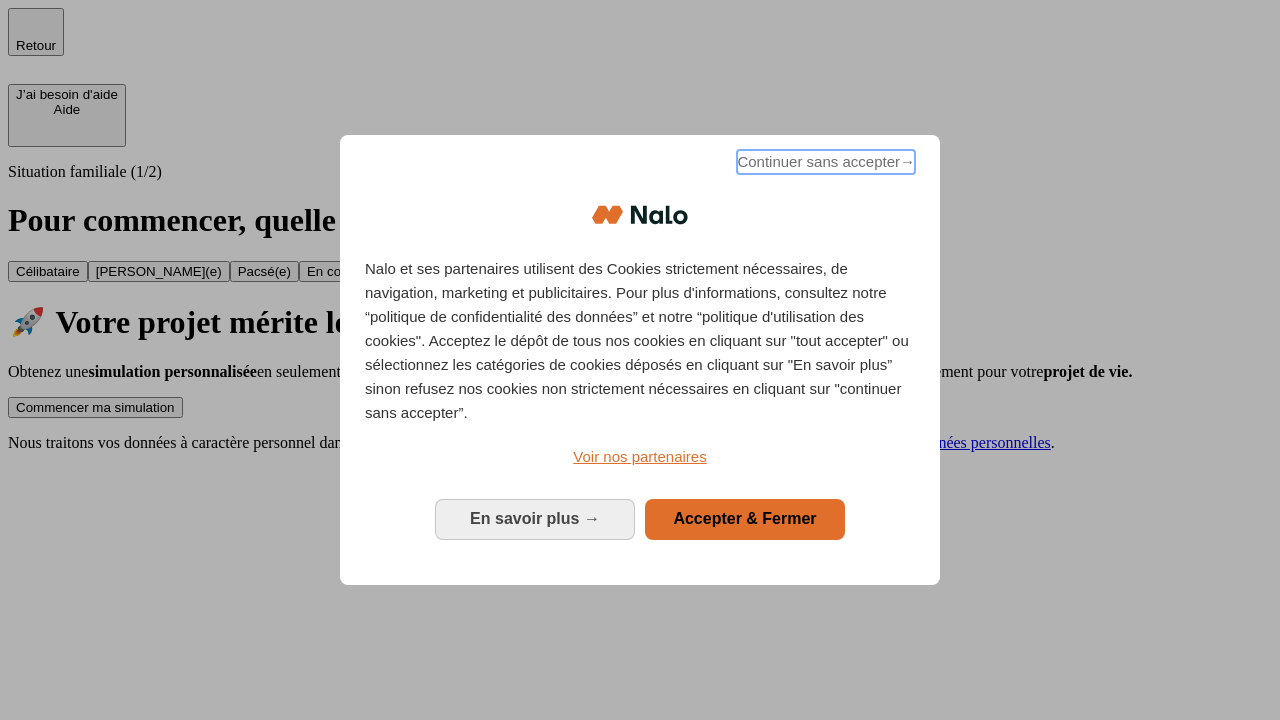 click on "Continuer sans accepter  →" at bounding box center [826, 162] 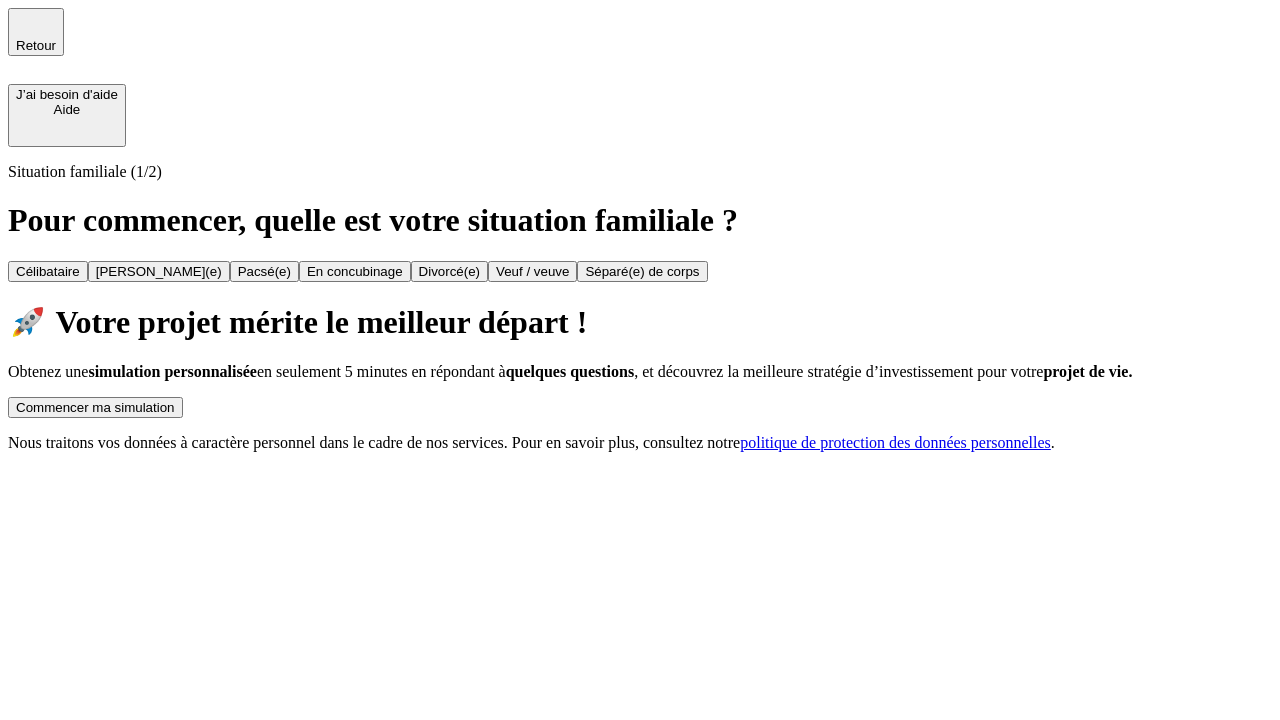 click on "Commencer ma simulation" at bounding box center [95, 407] 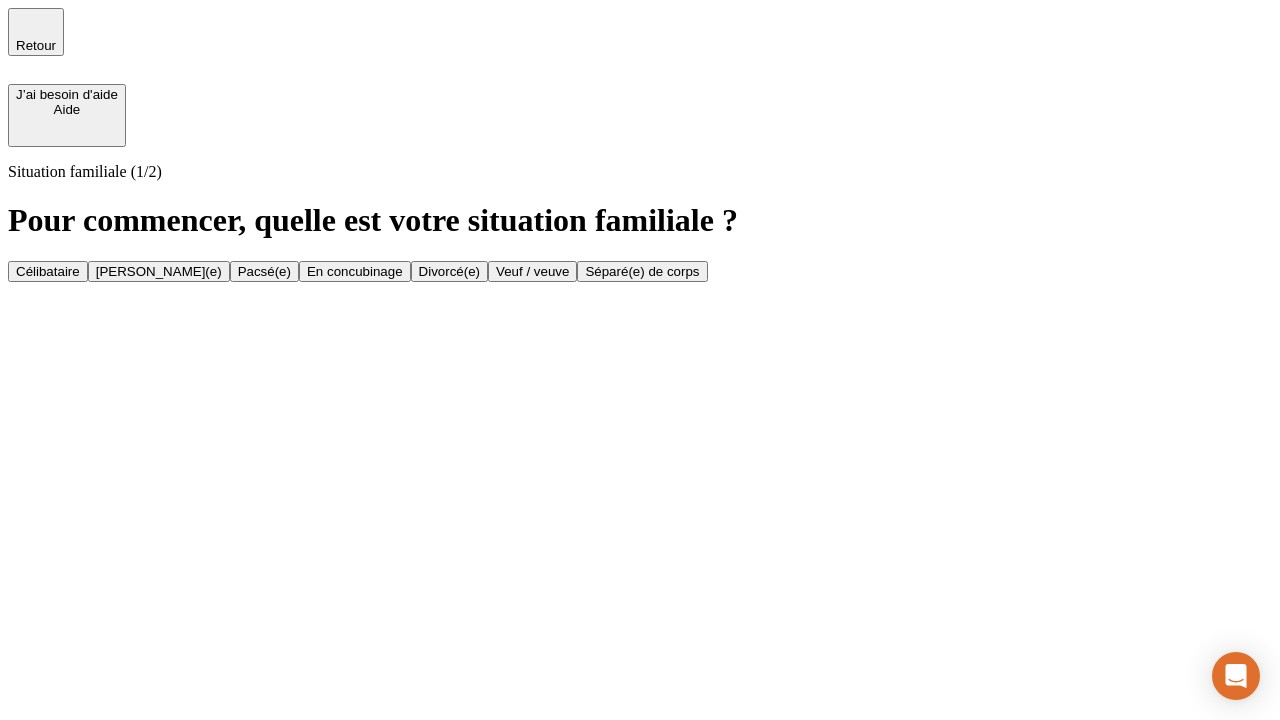 click on "Veuf / veuve" at bounding box center [532, 271] 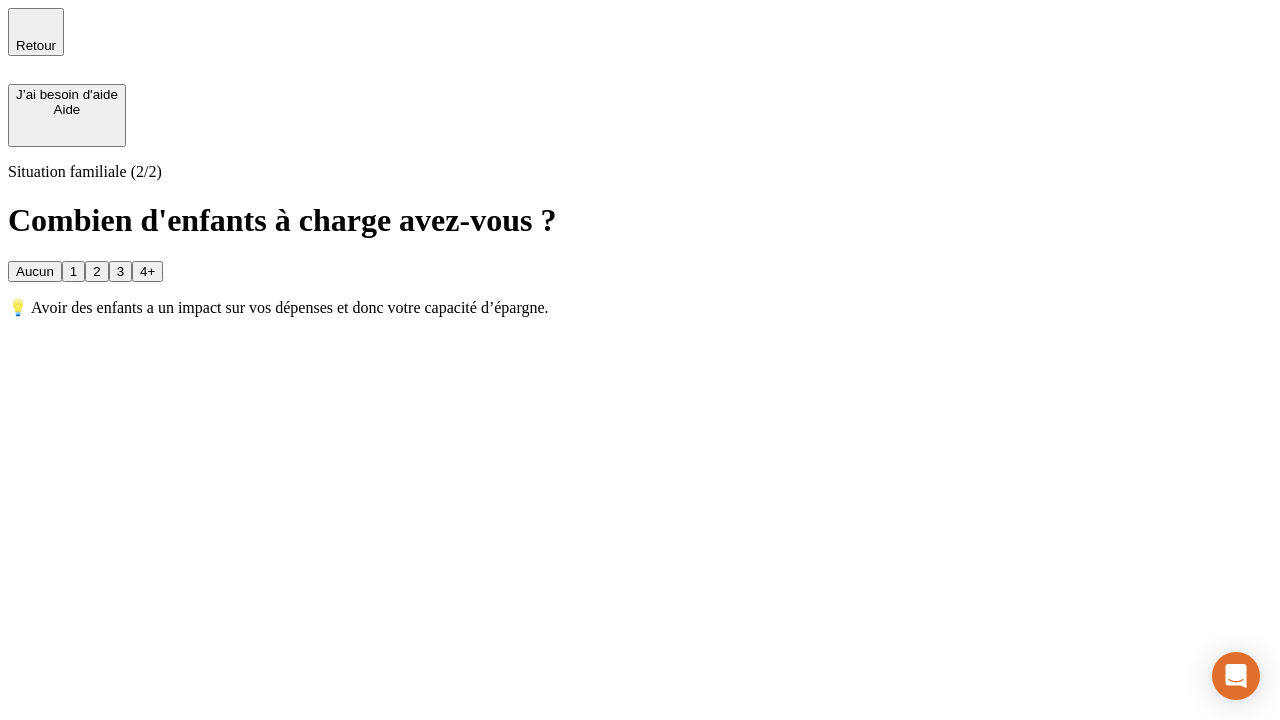 click on "Aucun" at bounding box center (35, 271) 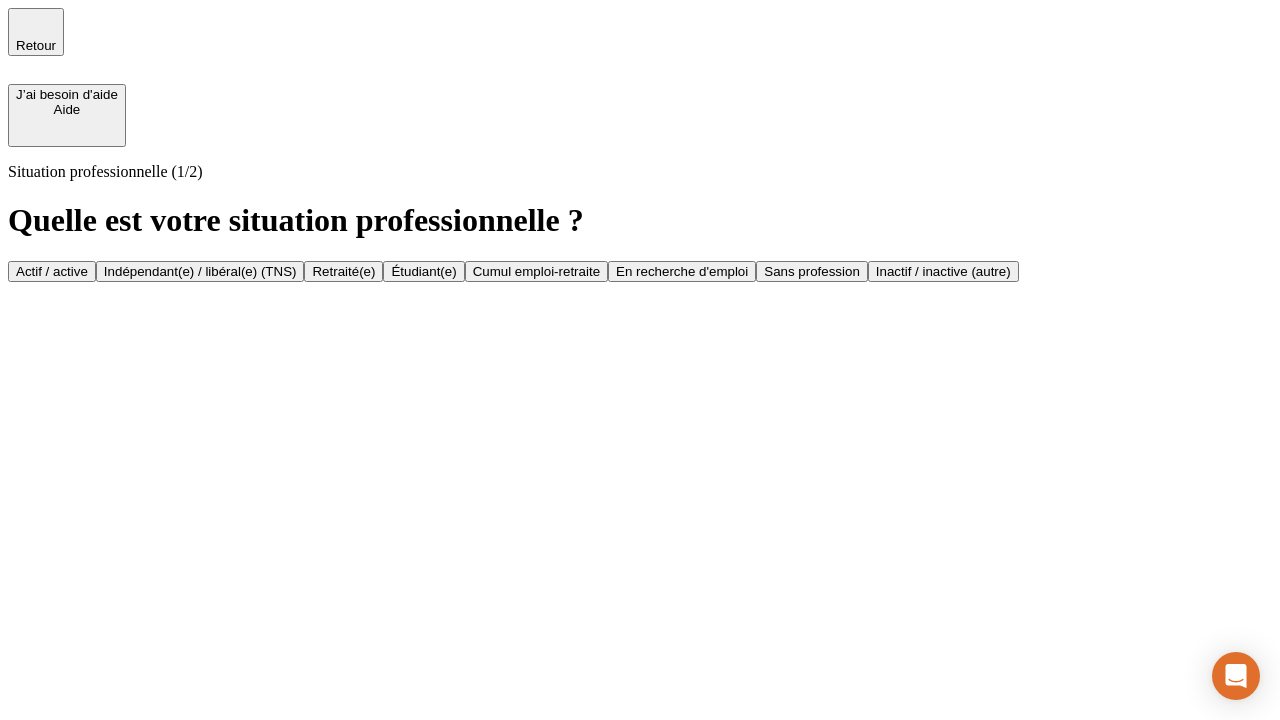 click on "Retraité(e)" at bounding box center [343, 271] 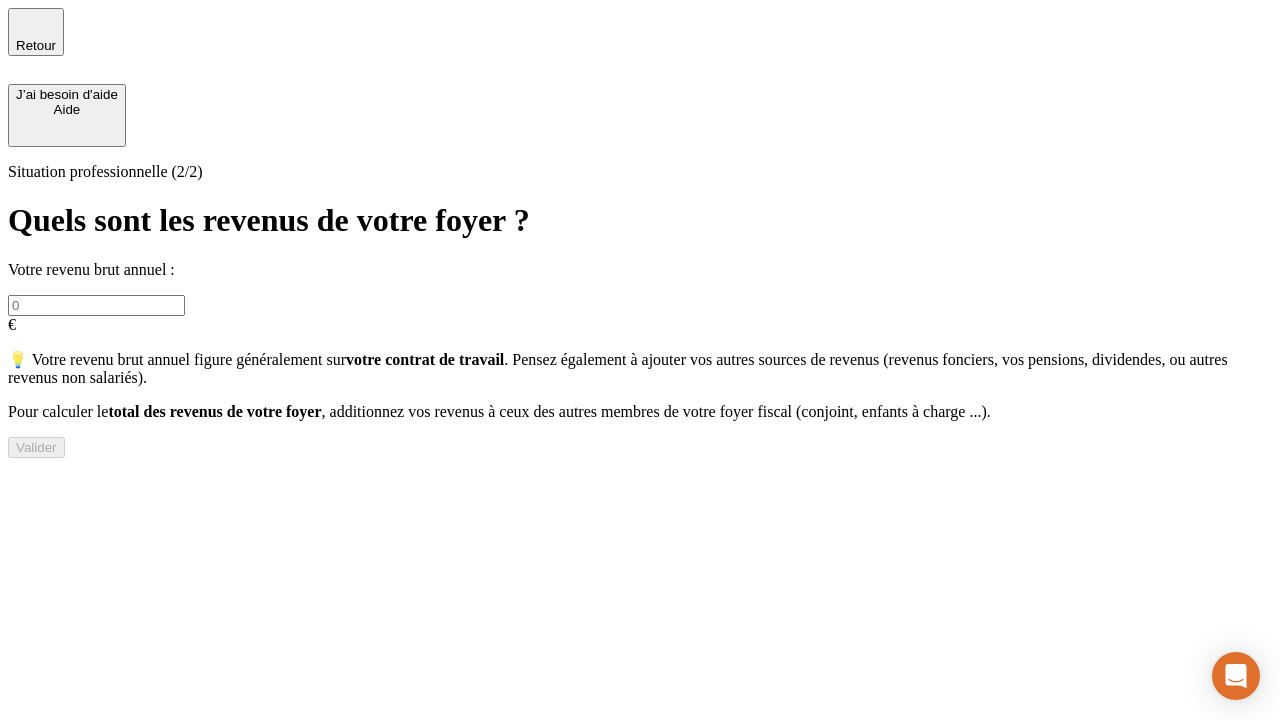 click at bounding box center [96, 305] 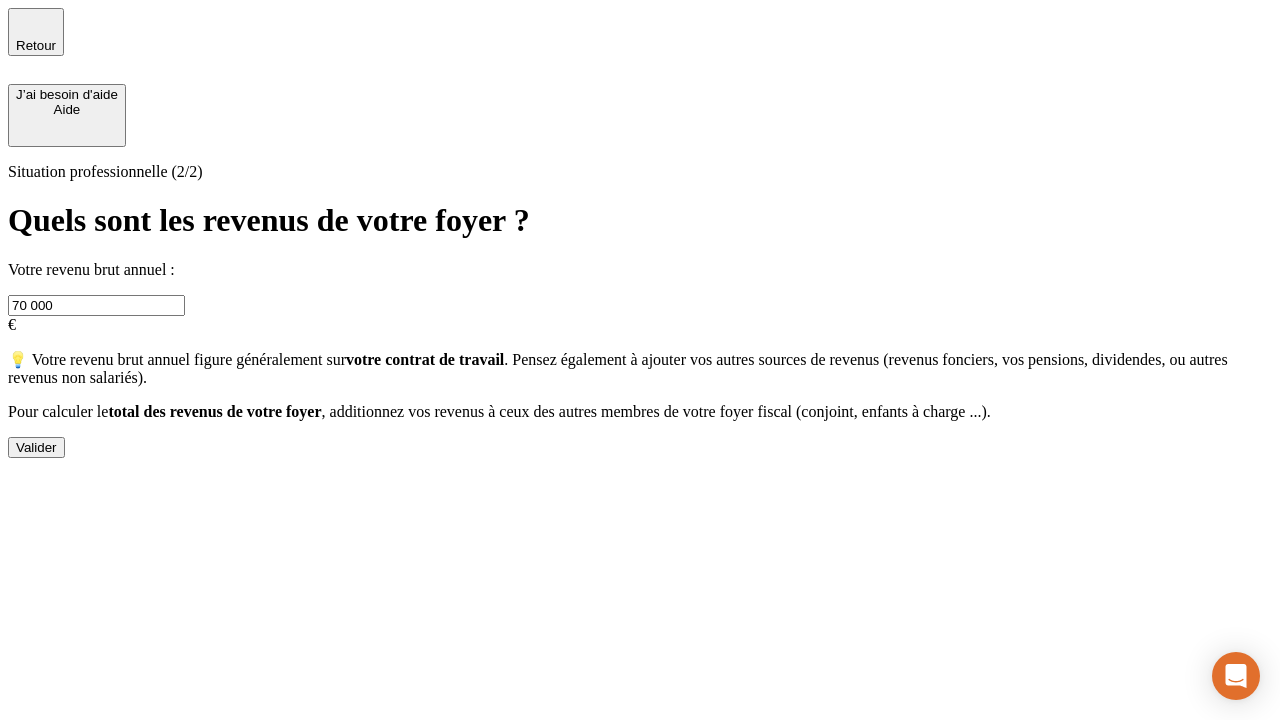 click on "Valider" at bounding box center (36, 447) 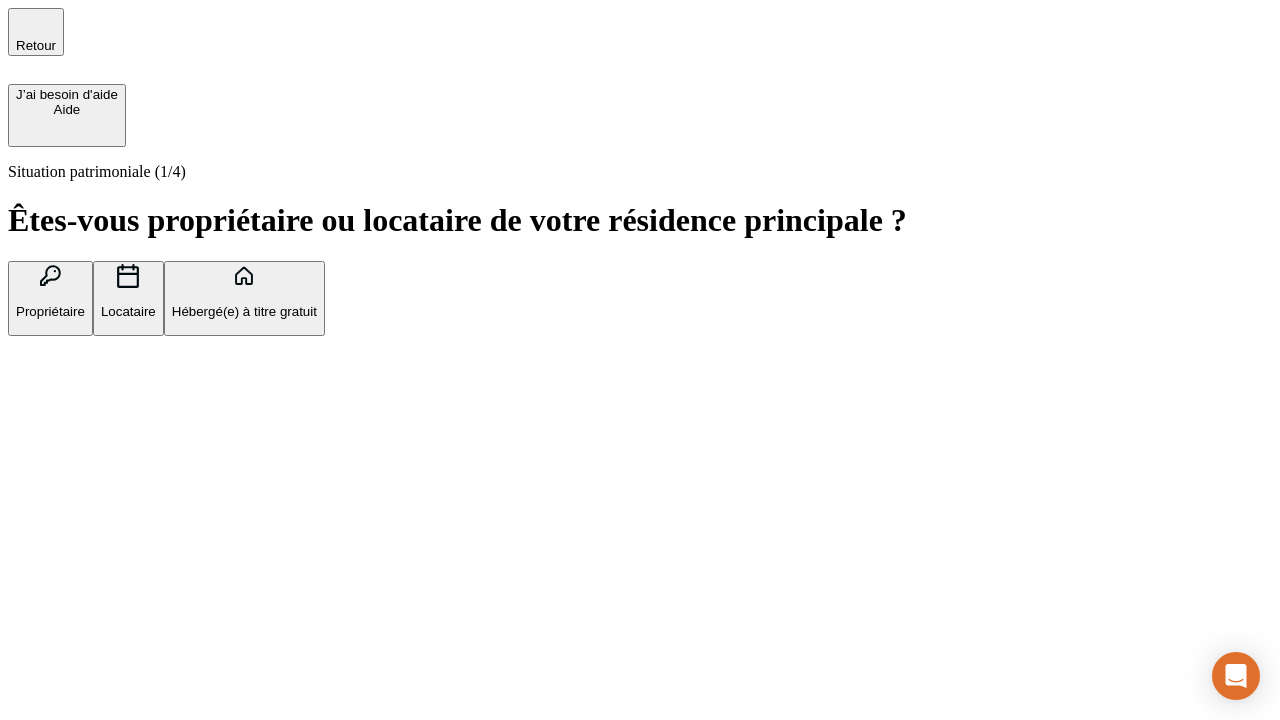 click on "Locataire" at bounding box center (128, 311) 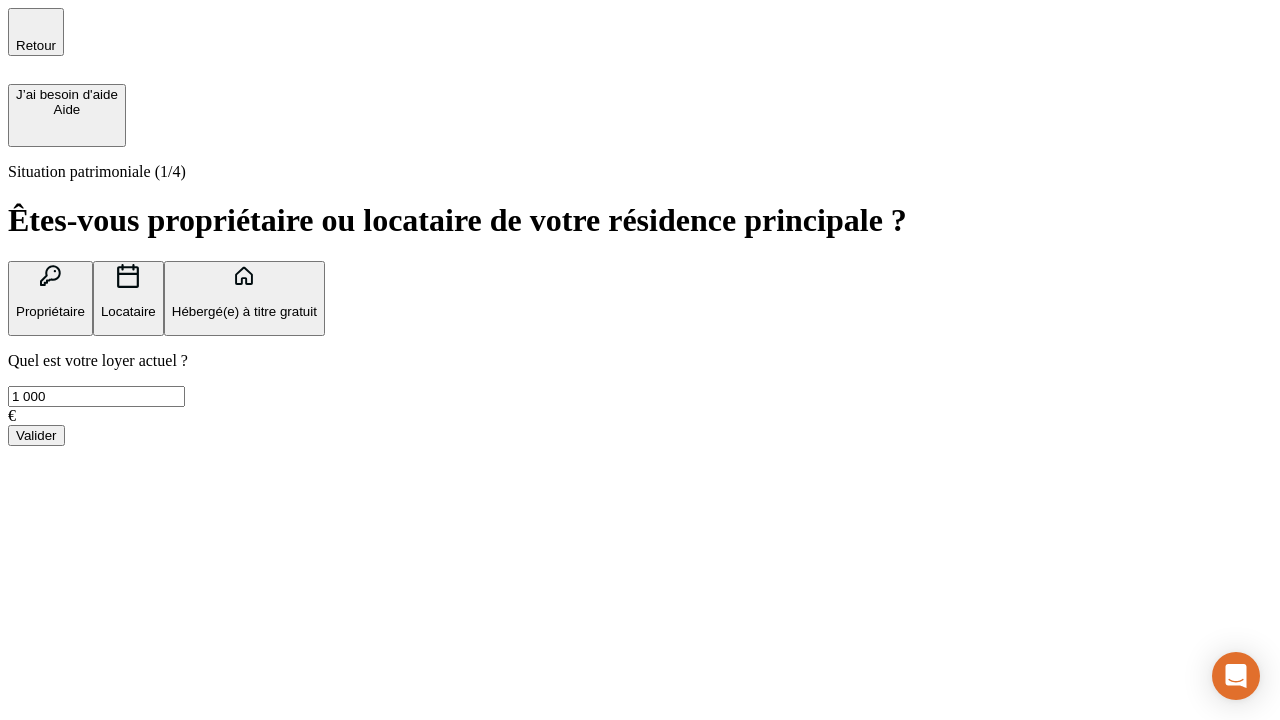 type on "1 000" 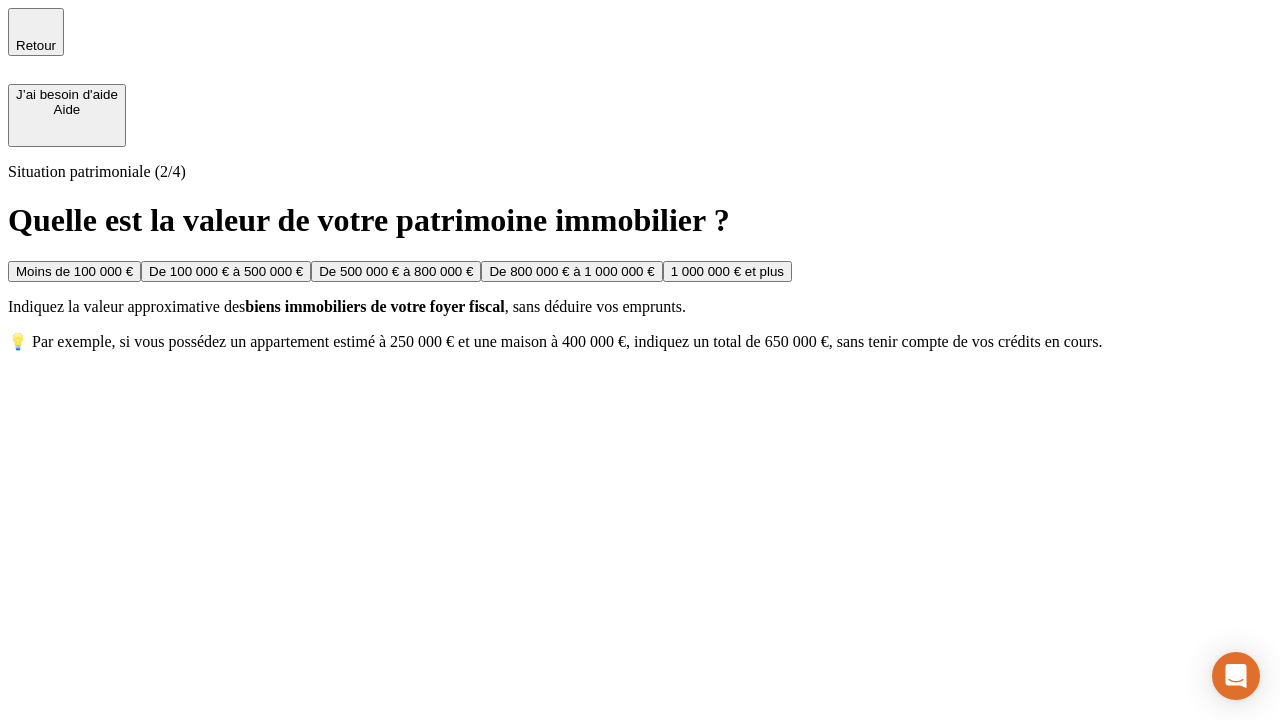 click on "De 500 000 € à 800 000 €" at bounding box center (396, 271) 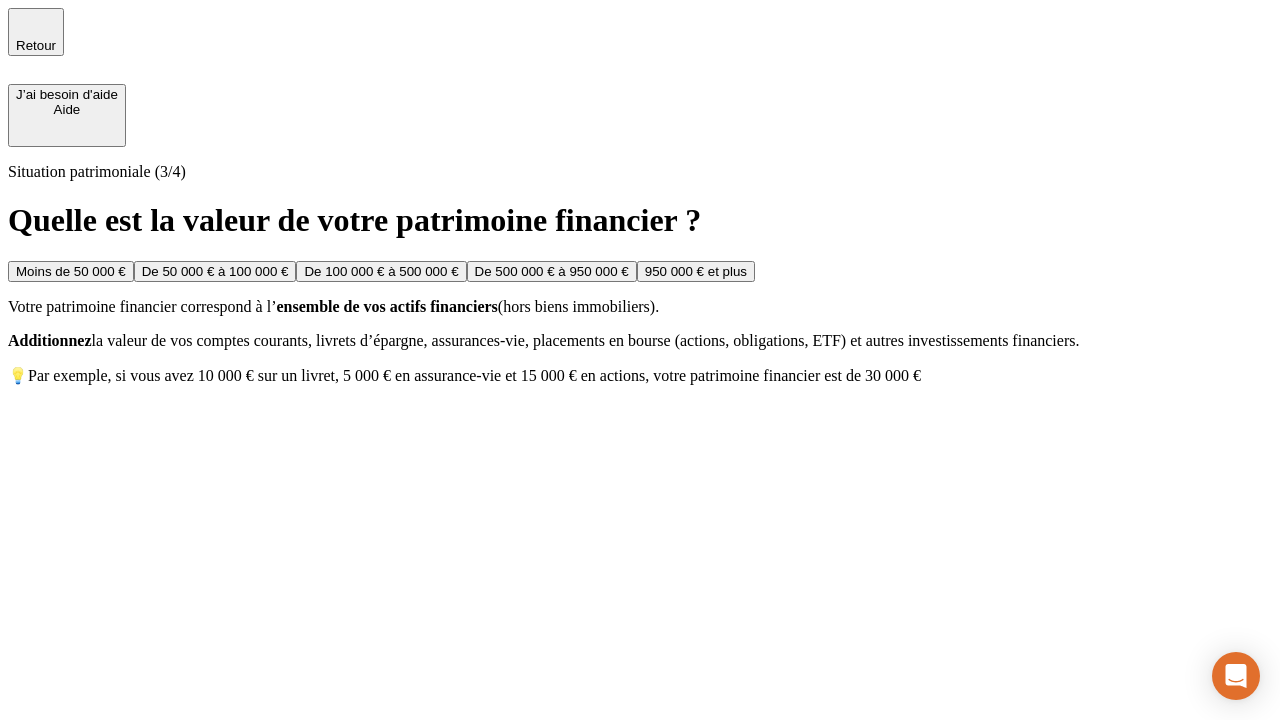 click on "Moins de 50 000 €" at bounding box center (71, 271) 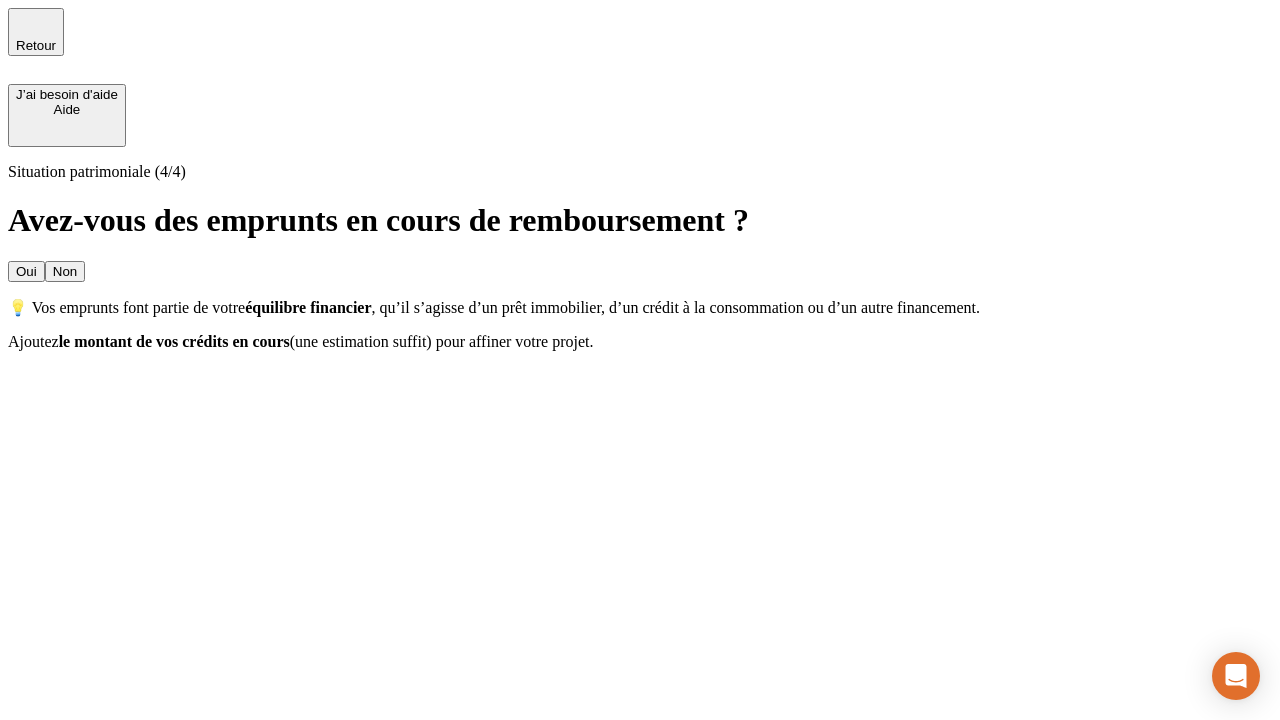 click on "Oui" at bounding box center (26, 271) 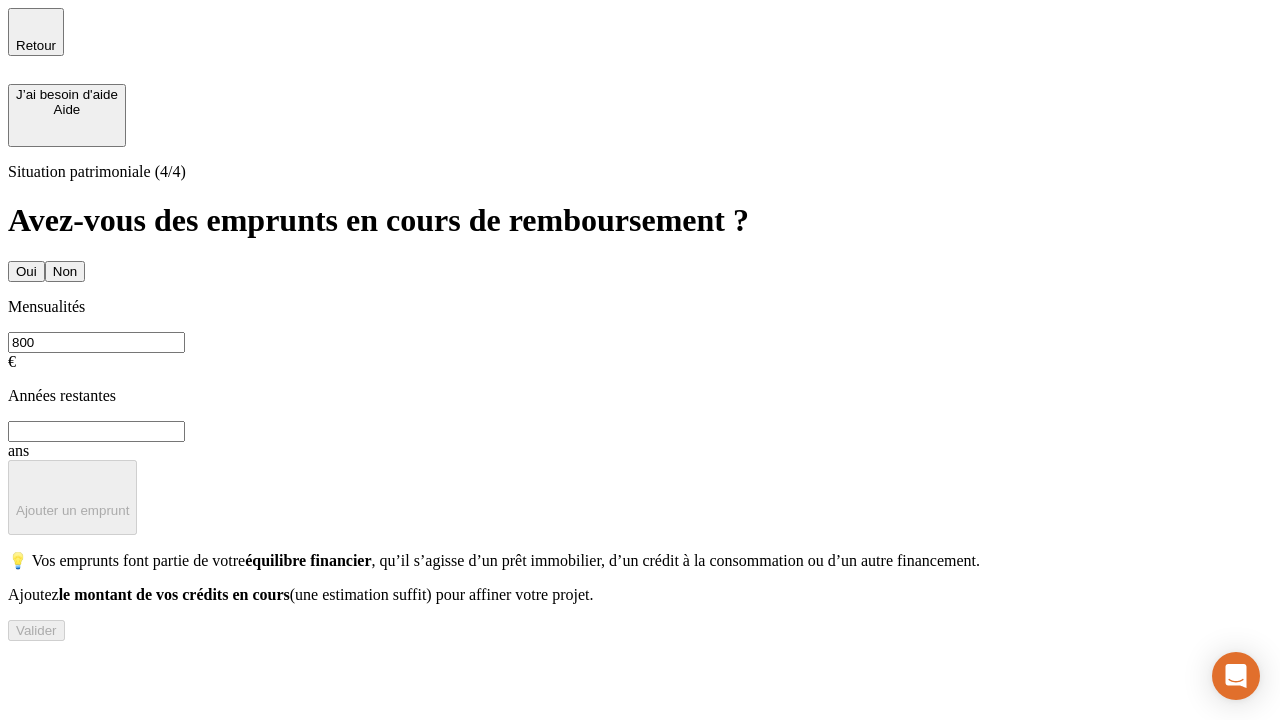 type on "800" 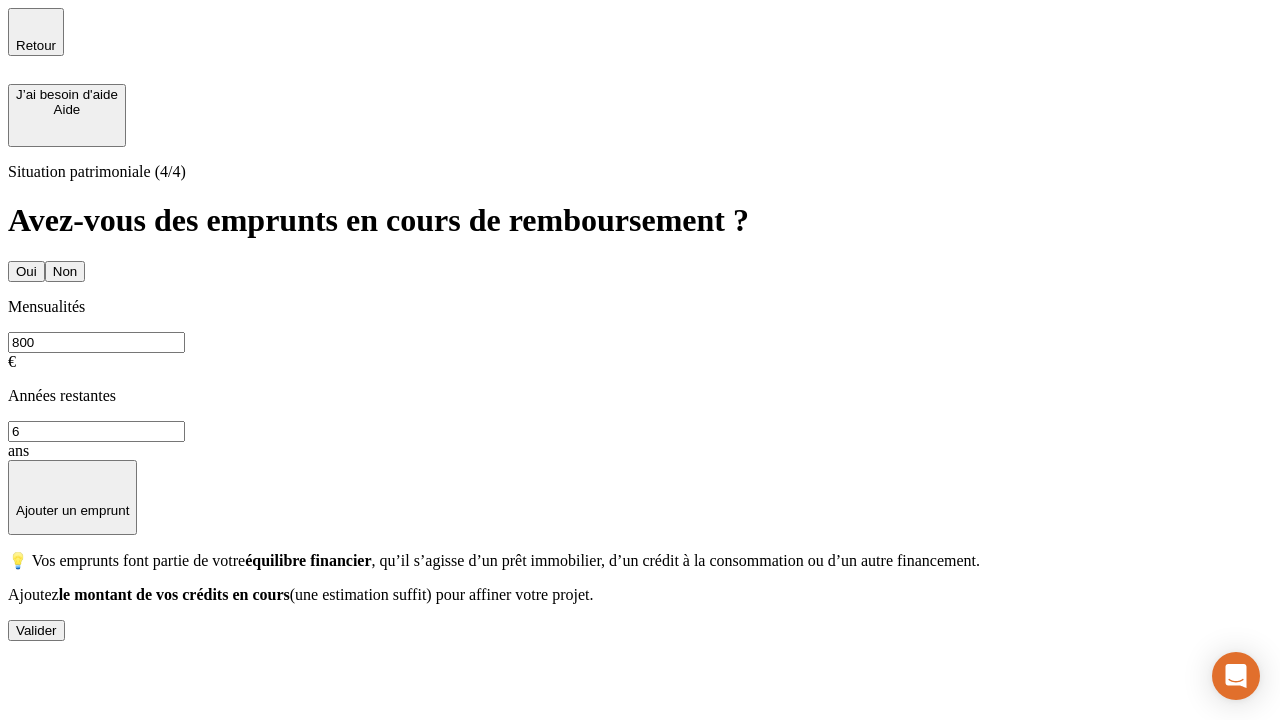 type on "6" 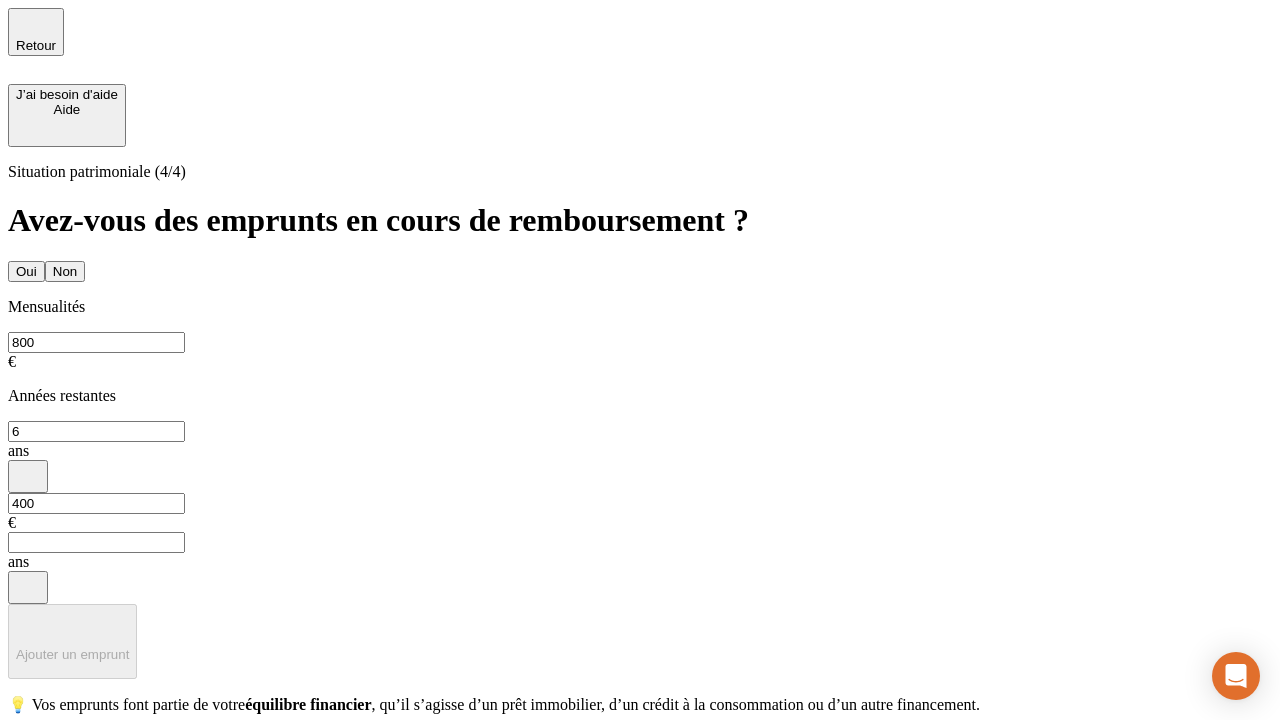 type on "400" 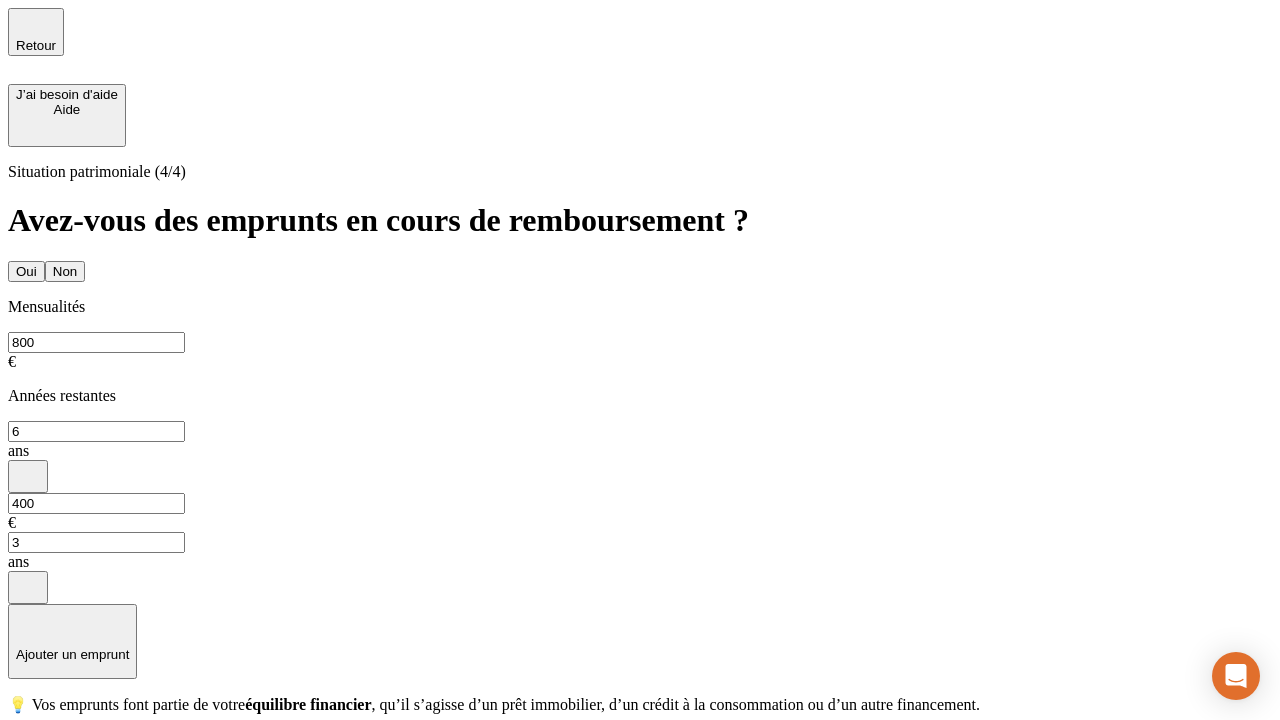 click on "Valider" at bounding box center (36, 774) 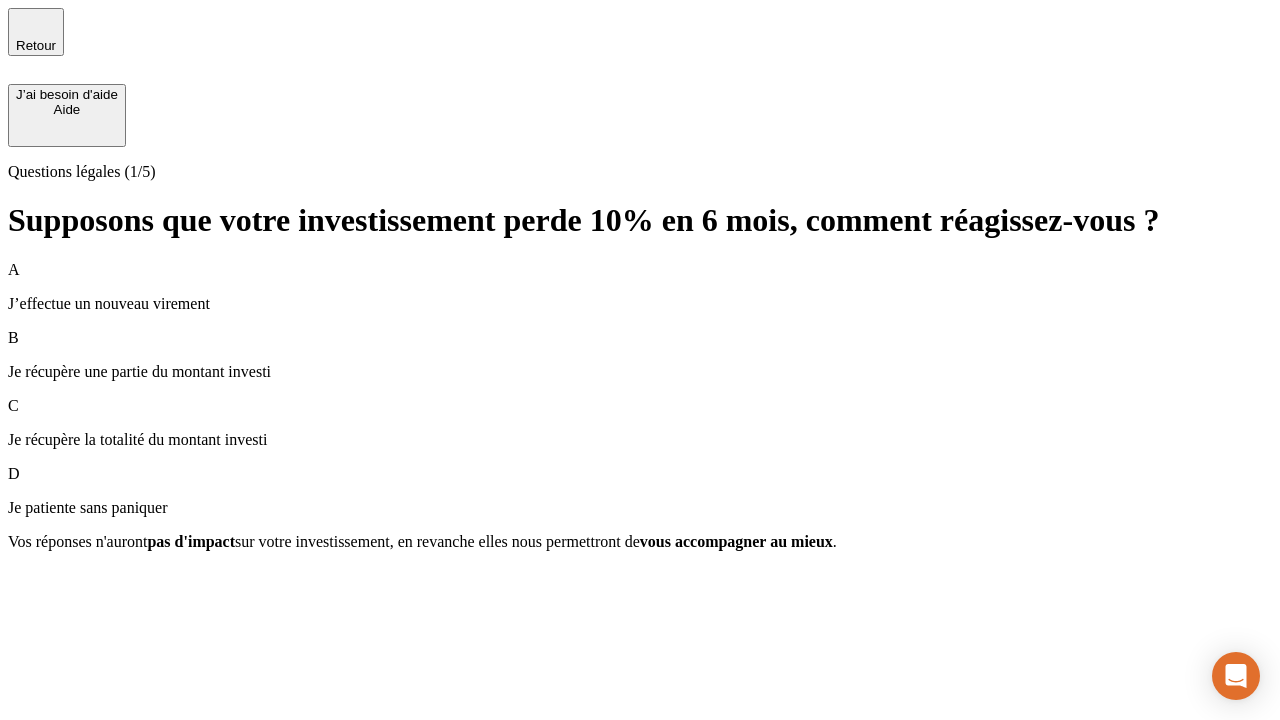 click on "Je récupère une partie du montant investi" at bounding box center [640, 372] 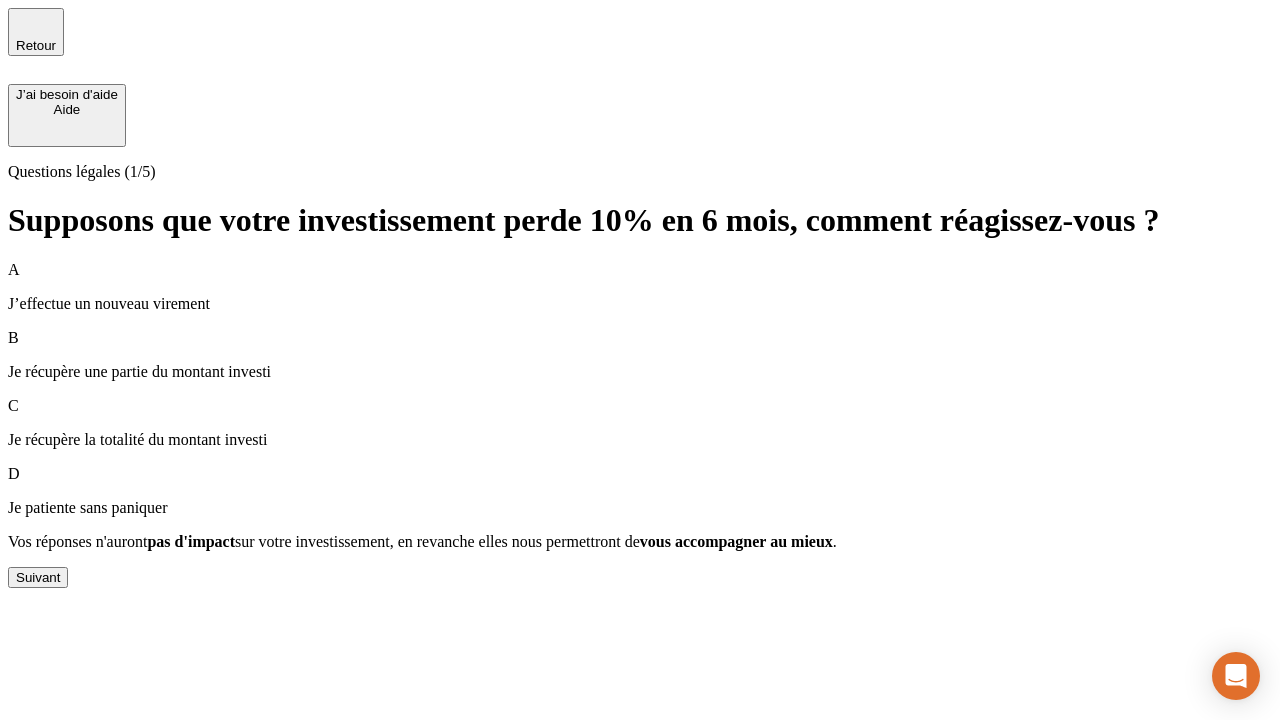 click on "Suivant" at bounding box center (38, 577) 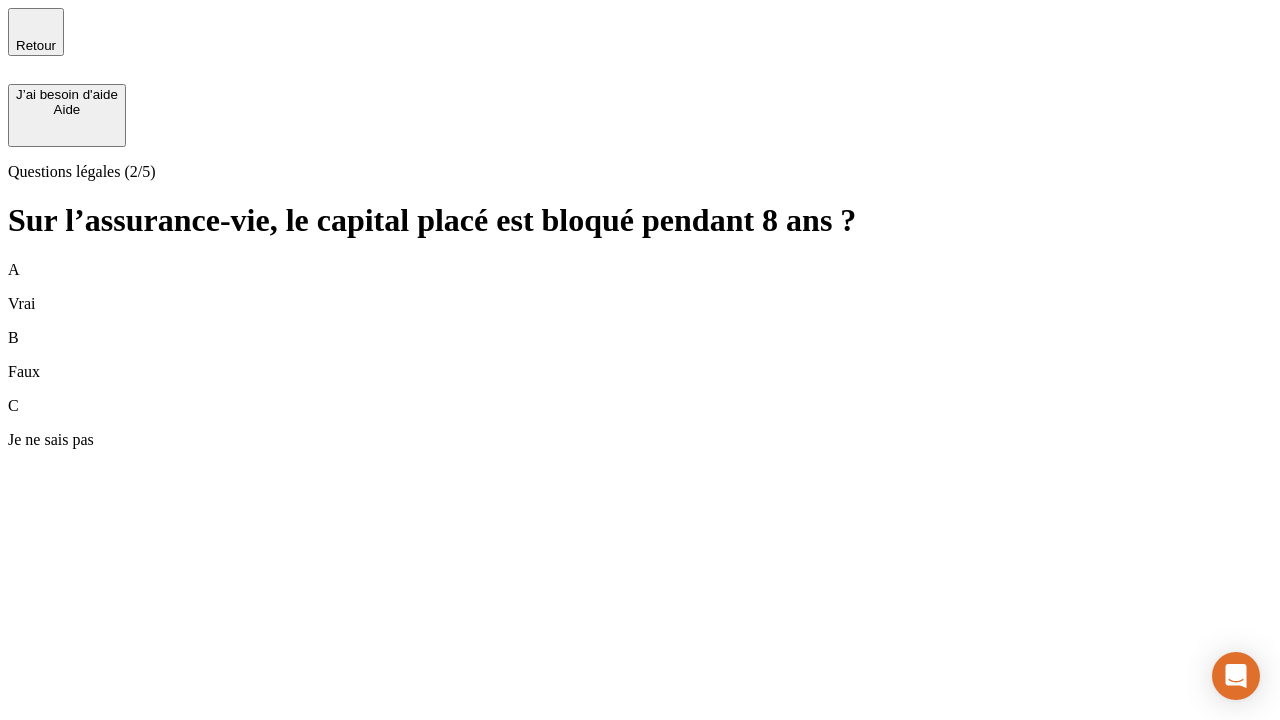 click on "B Faux" at bounding box center (640, 355) 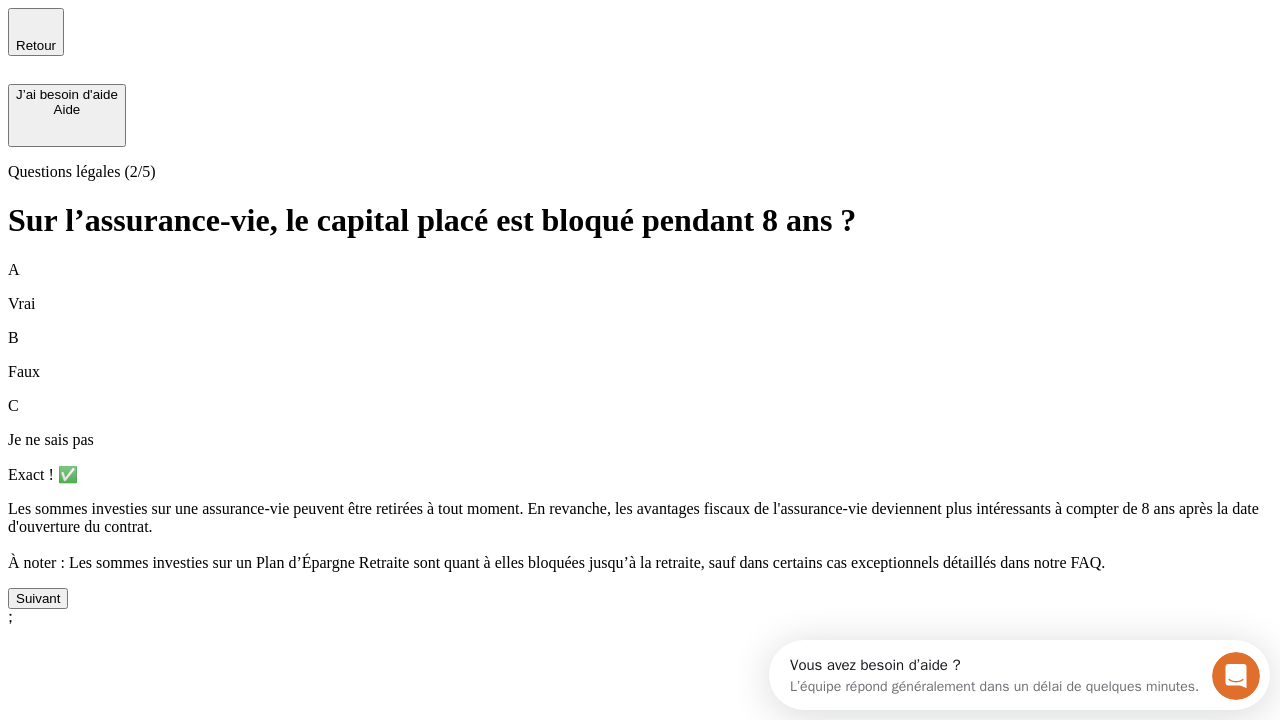 scroll, scrollTop: 0, scrollLeft: 0, axis: both 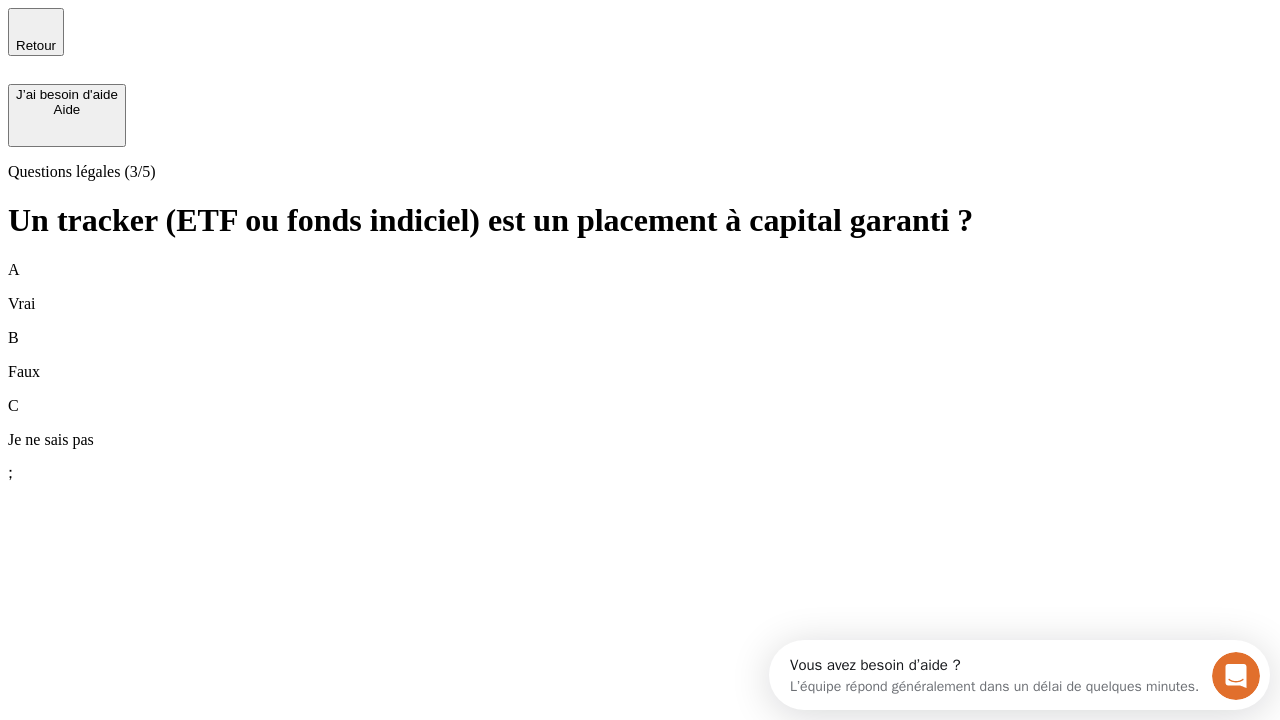 click on "B Faux" at bounding box center [640, 355] 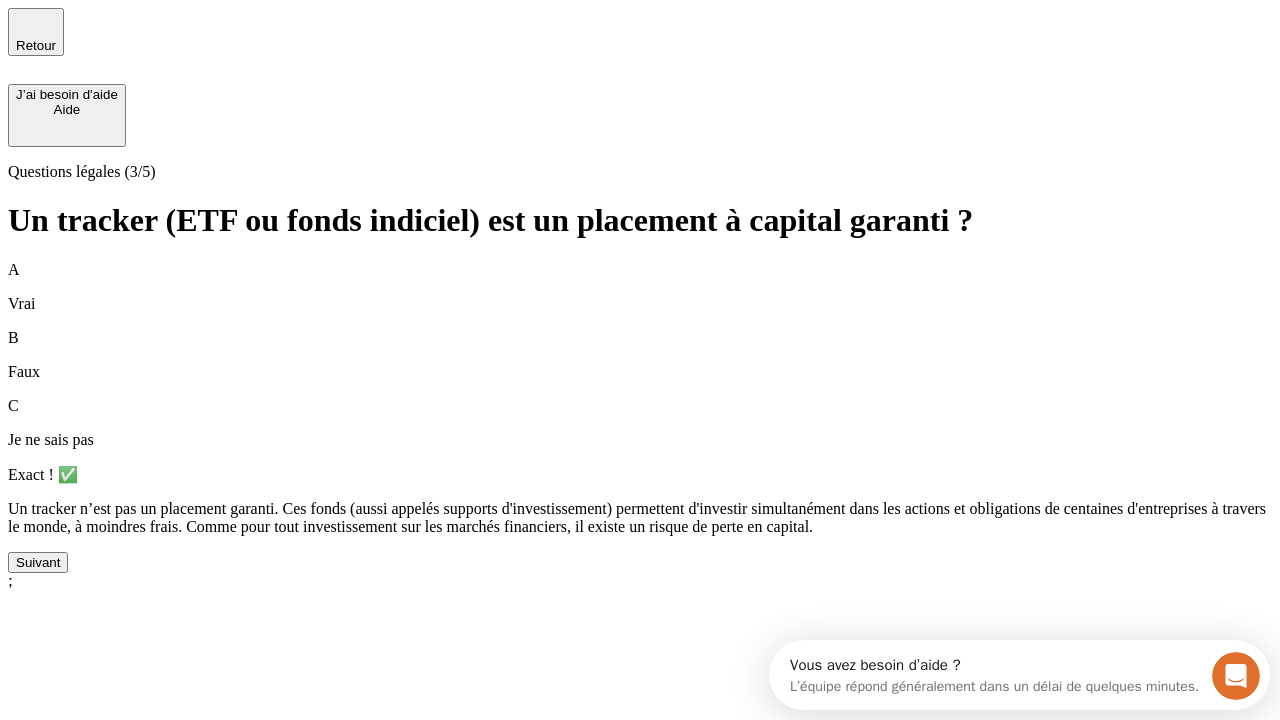 click on "Suivant" at bounding box center [38, 562] 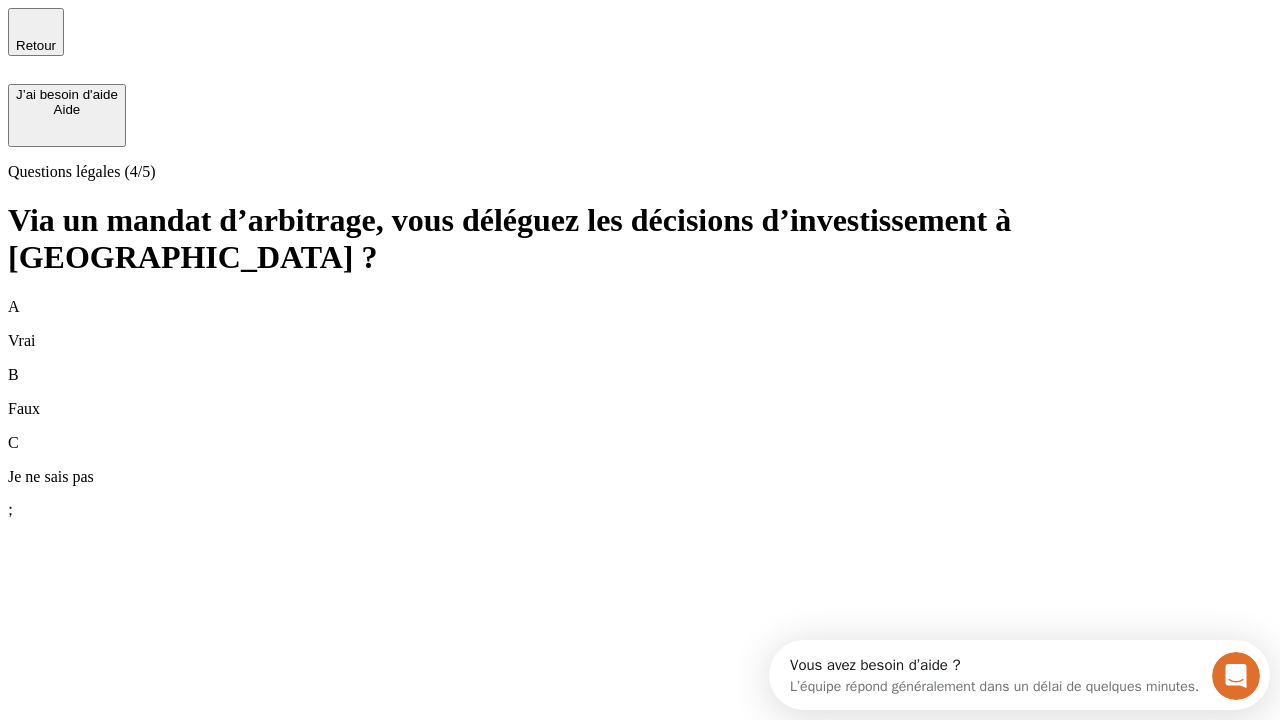 click on "A Vrai" at bounding box center (640, 324) 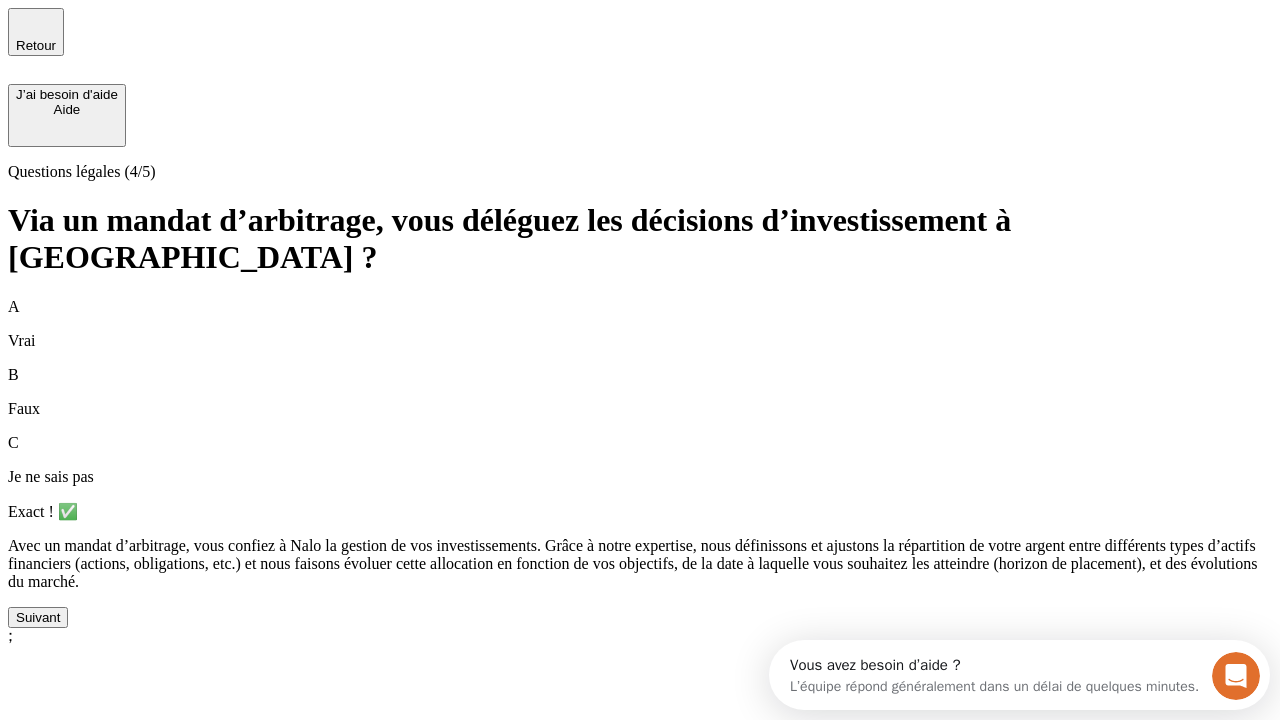 click on "Suivant" at bounding box center (38, 617) 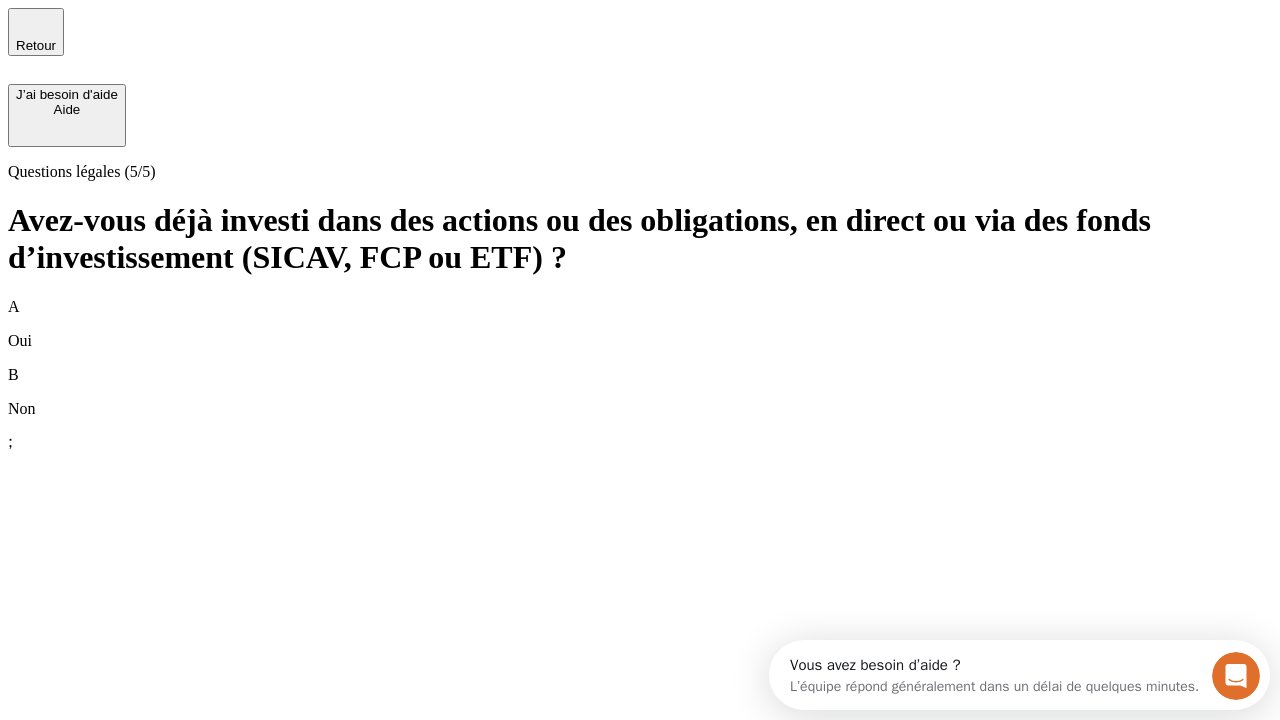 click on "B Non" at bounding box center [640, 392] 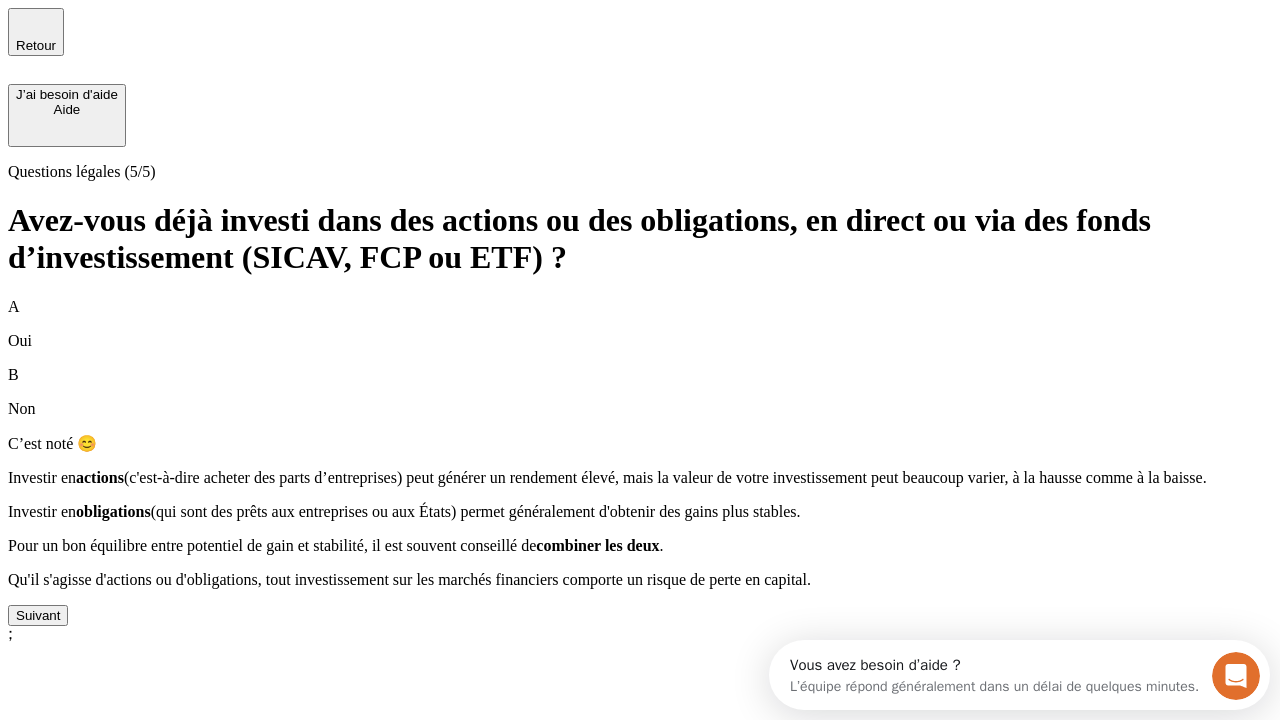 click on "Suivant" at bounding box center (38, 615) 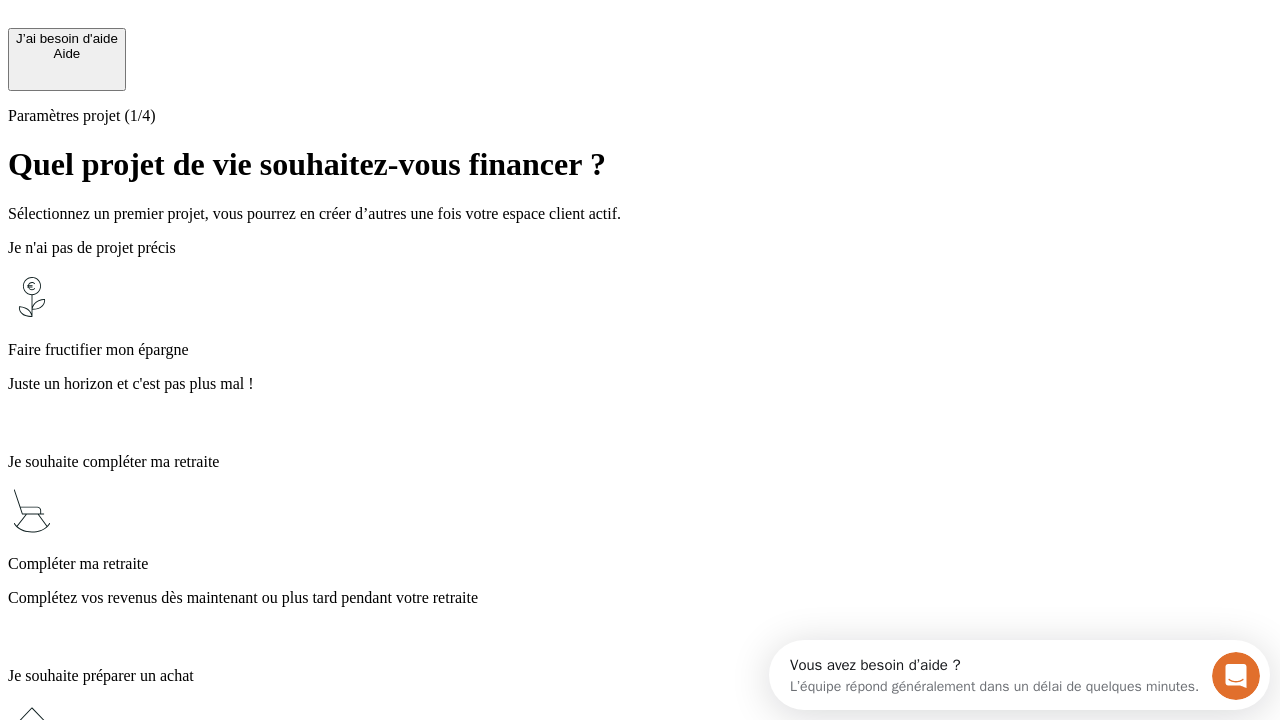 click on "Juste un horizon et c'est pas plus mal !" at bounding box center [640, 384] 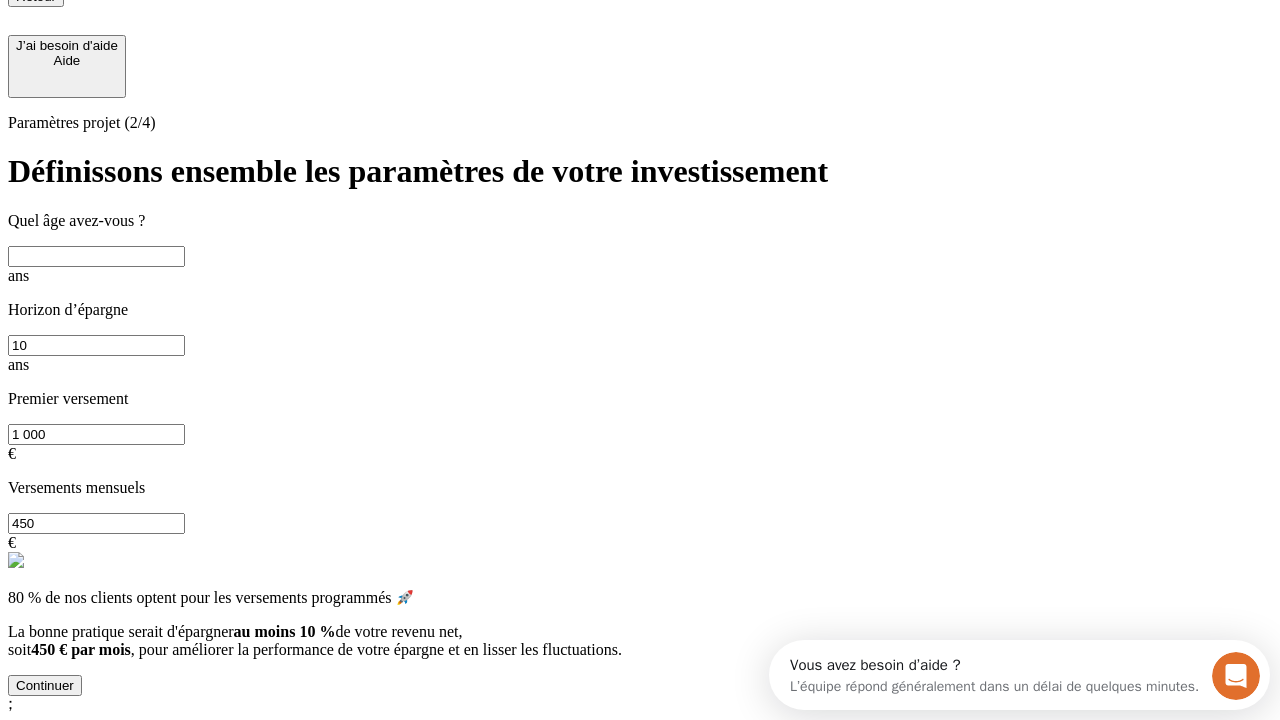 scroll, scrollTop: 22, scrollLeft: 0, axis: vertical 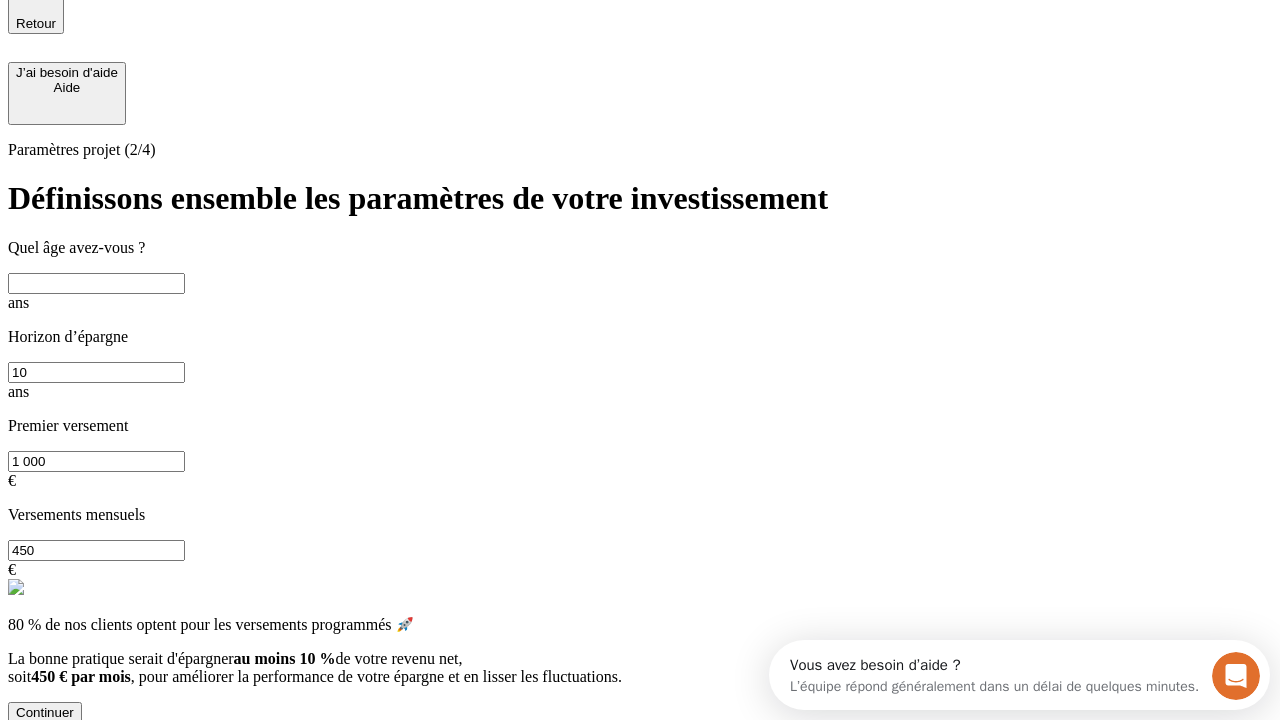 click at bounding box center [96, 283] 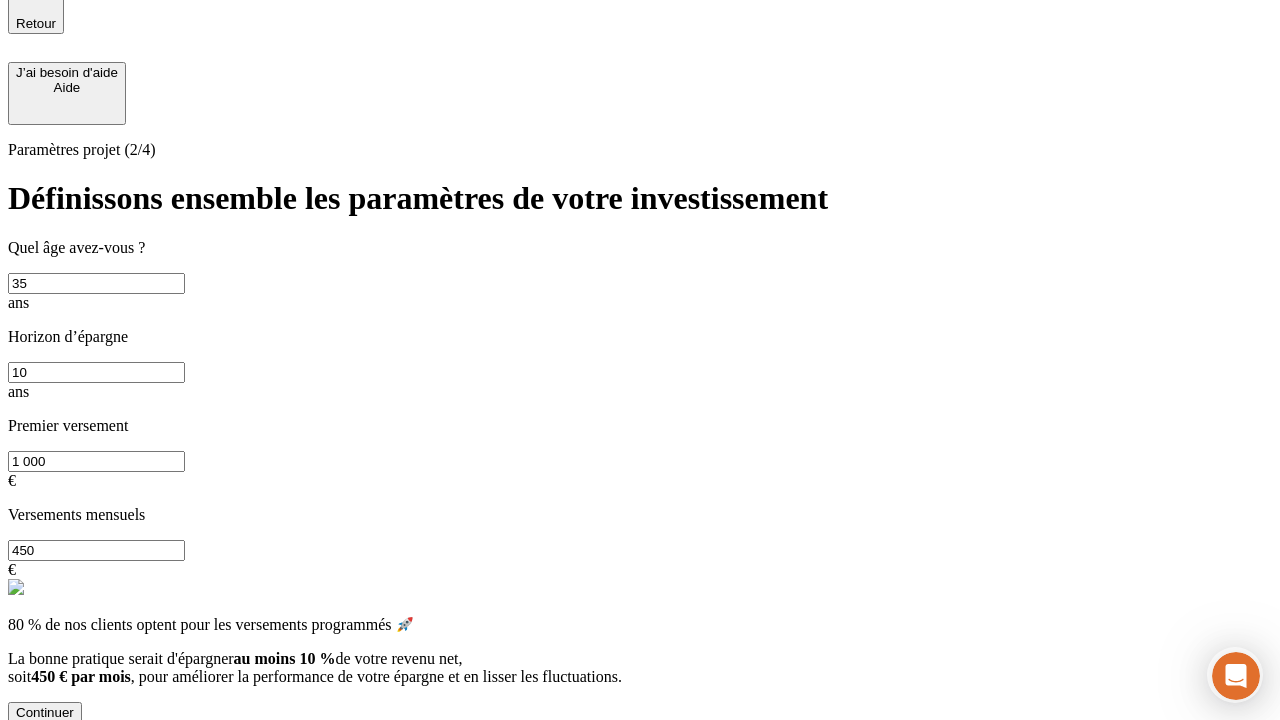 type on "35" 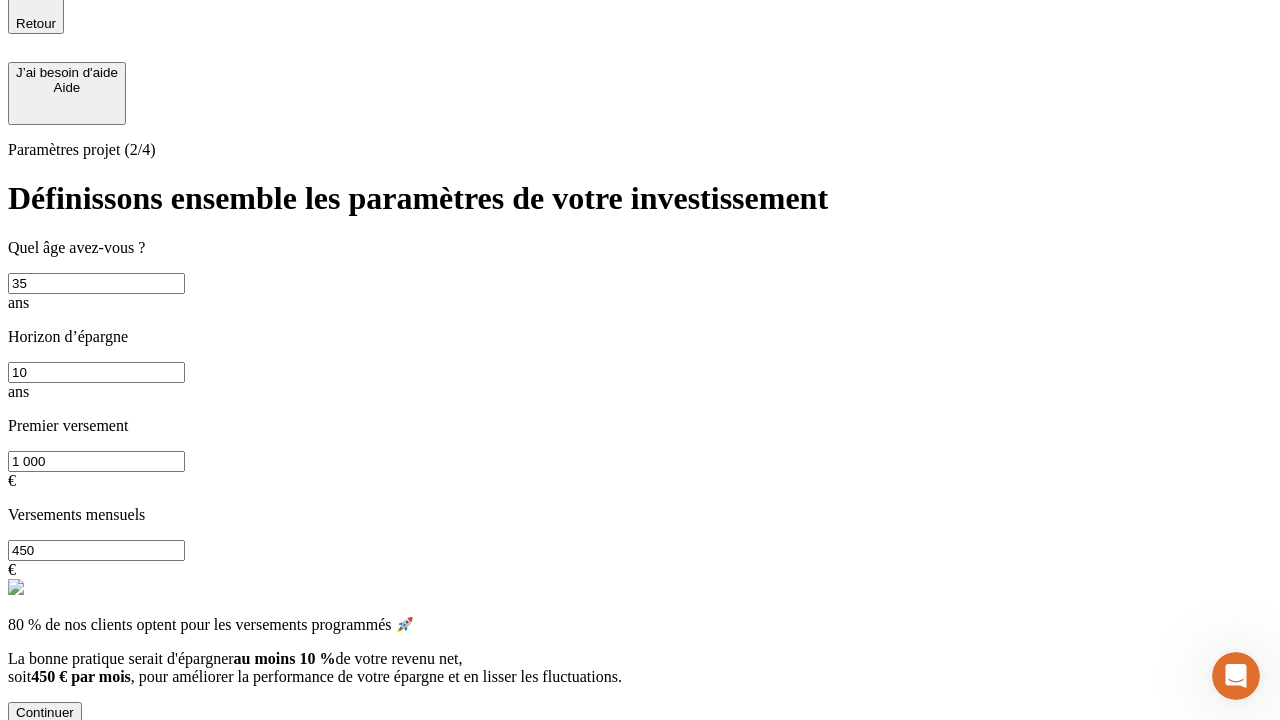 click on "1 000" at bounding box center [96, 461] 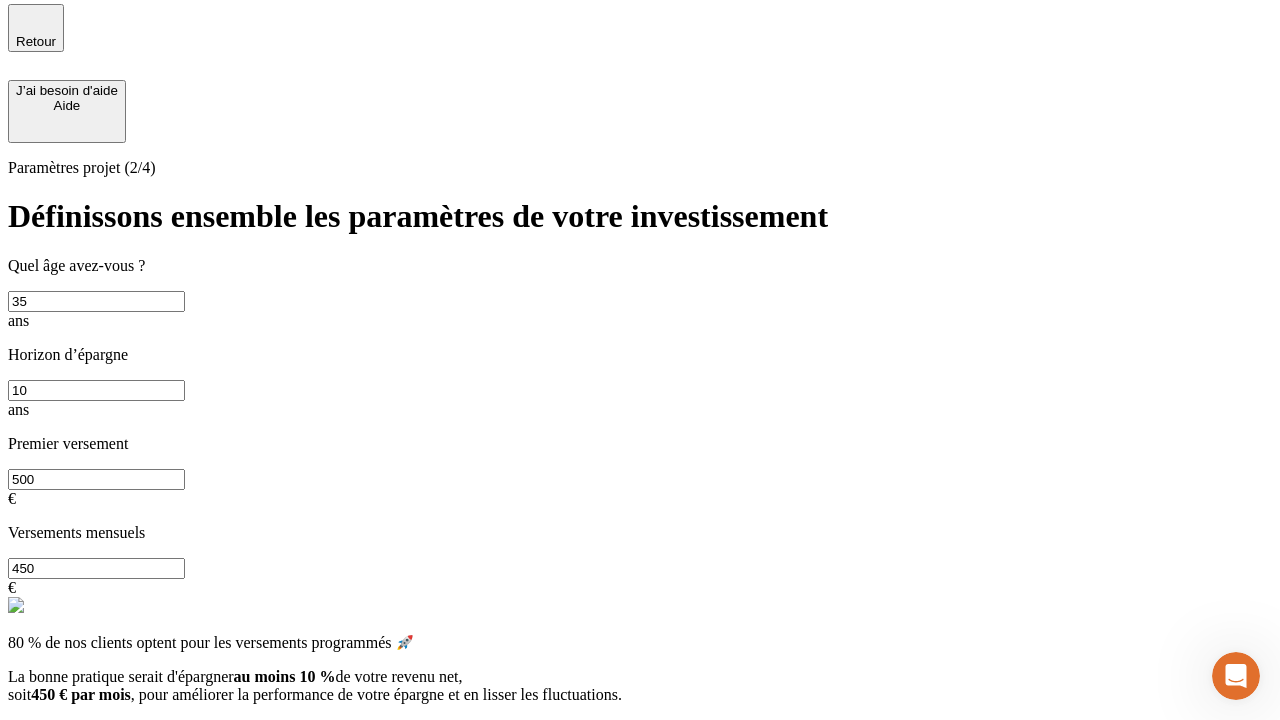 type on "500" 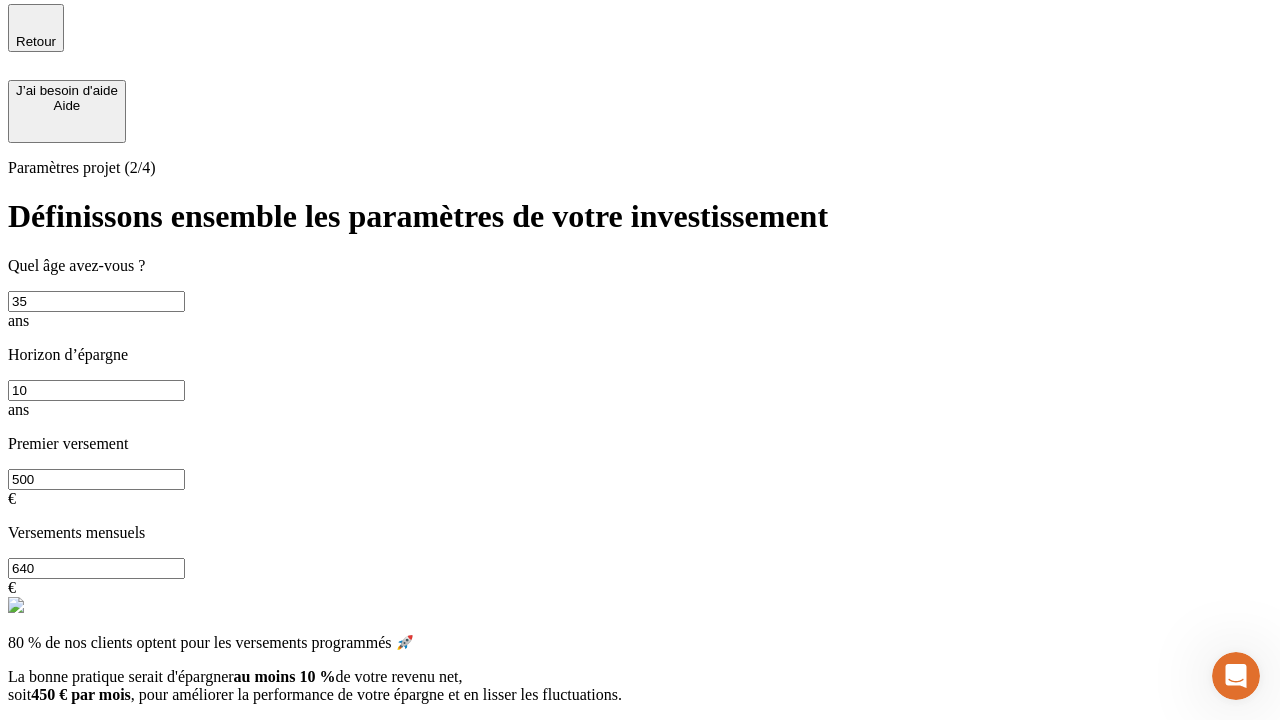 type on "640" 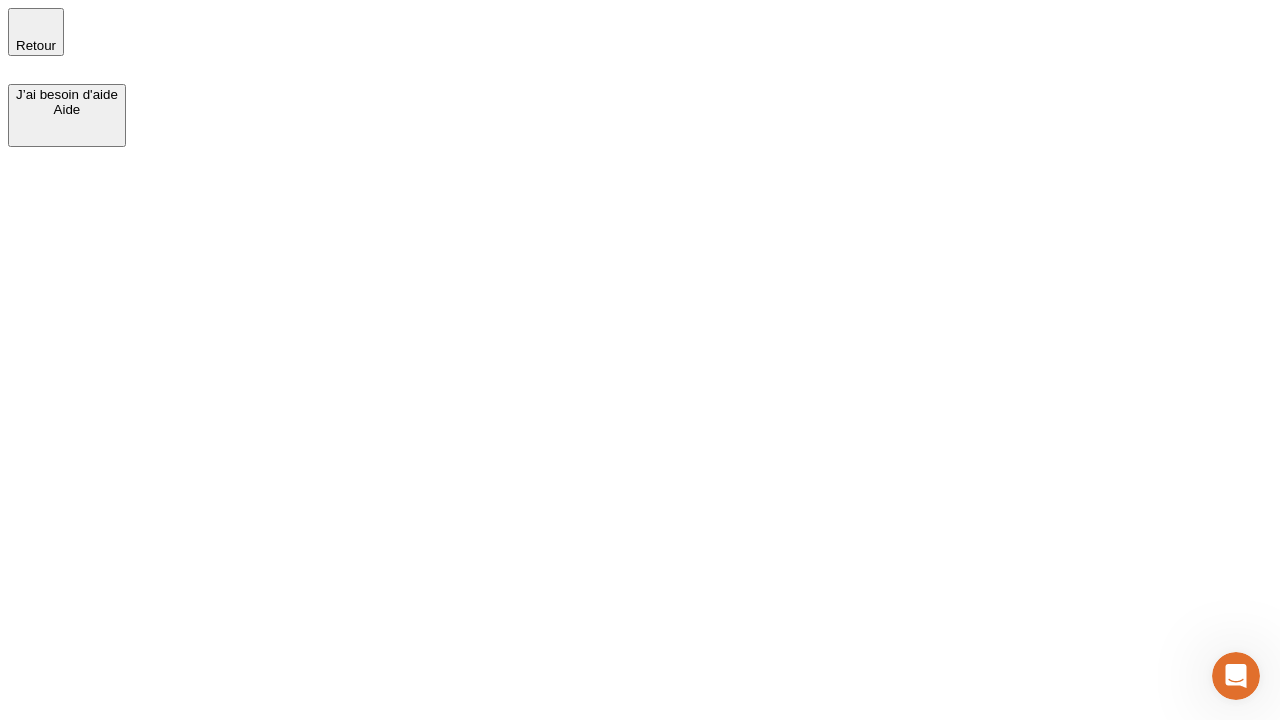 scroll, scrollTop: 0, scrollLeft: 0, axis: both 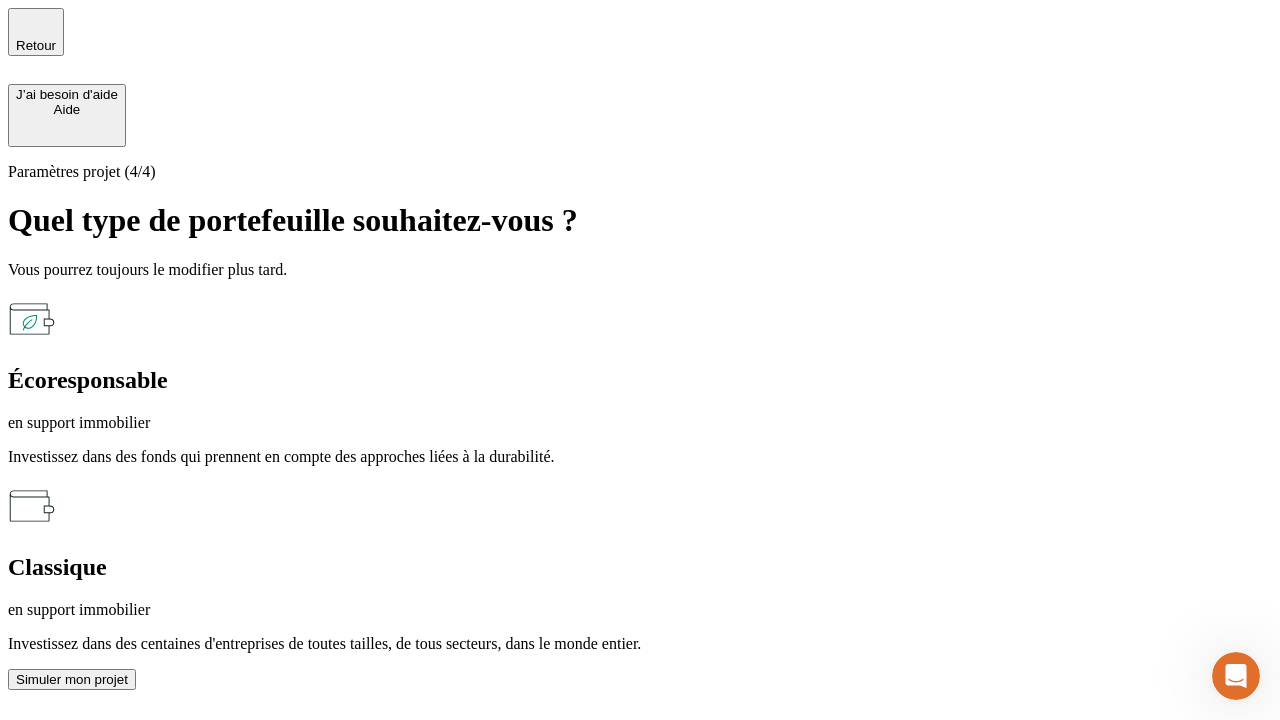 click on "Simuler mon projet" at bounding box center (72, 679) 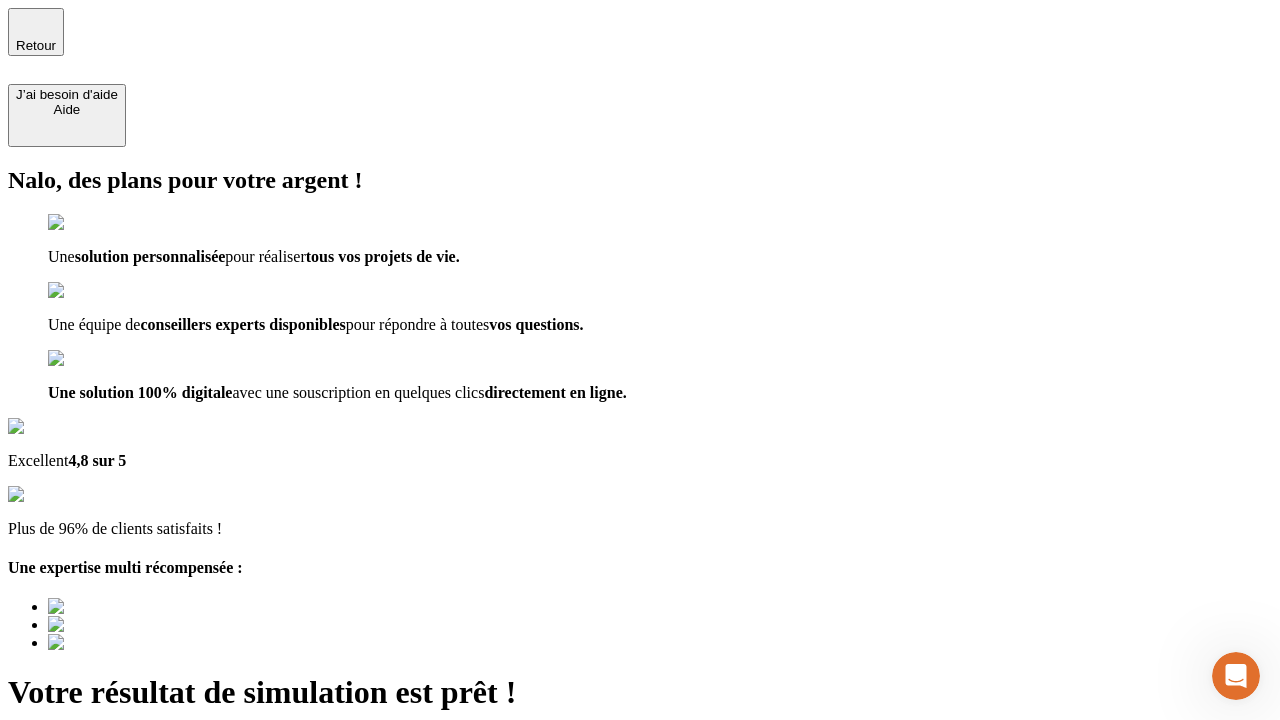 click on "Découvrir ma simulation" at bounding box center [87, 847] 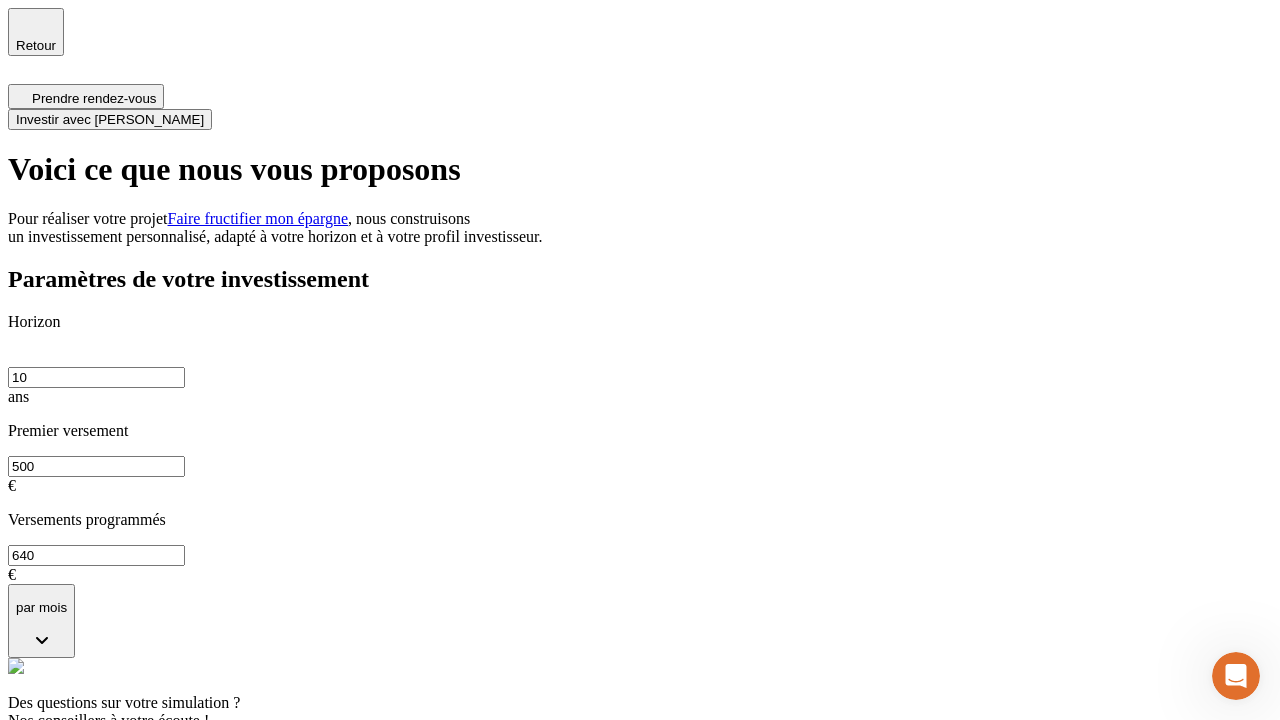 click on "Investir avec [PERSON_NAME]" at bounding box center [110, 119] 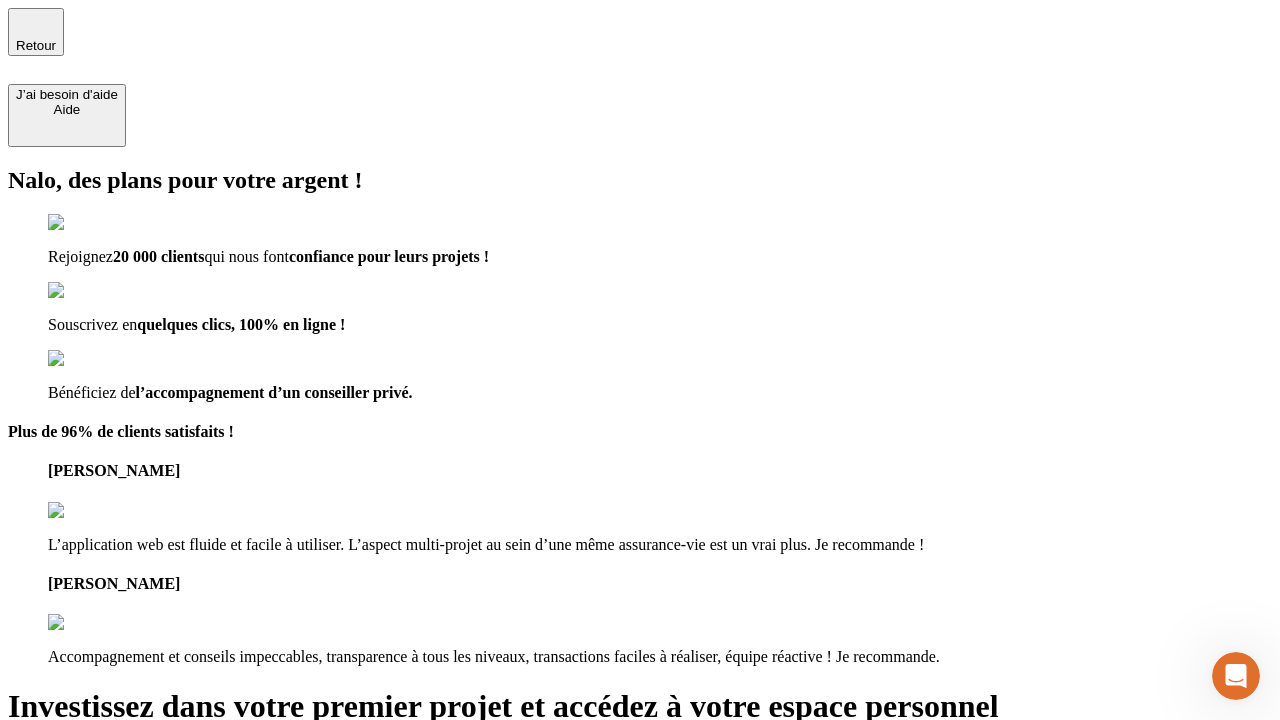 type on "[EMAIL_ADDRESS][DOMAIN_NAME]" 